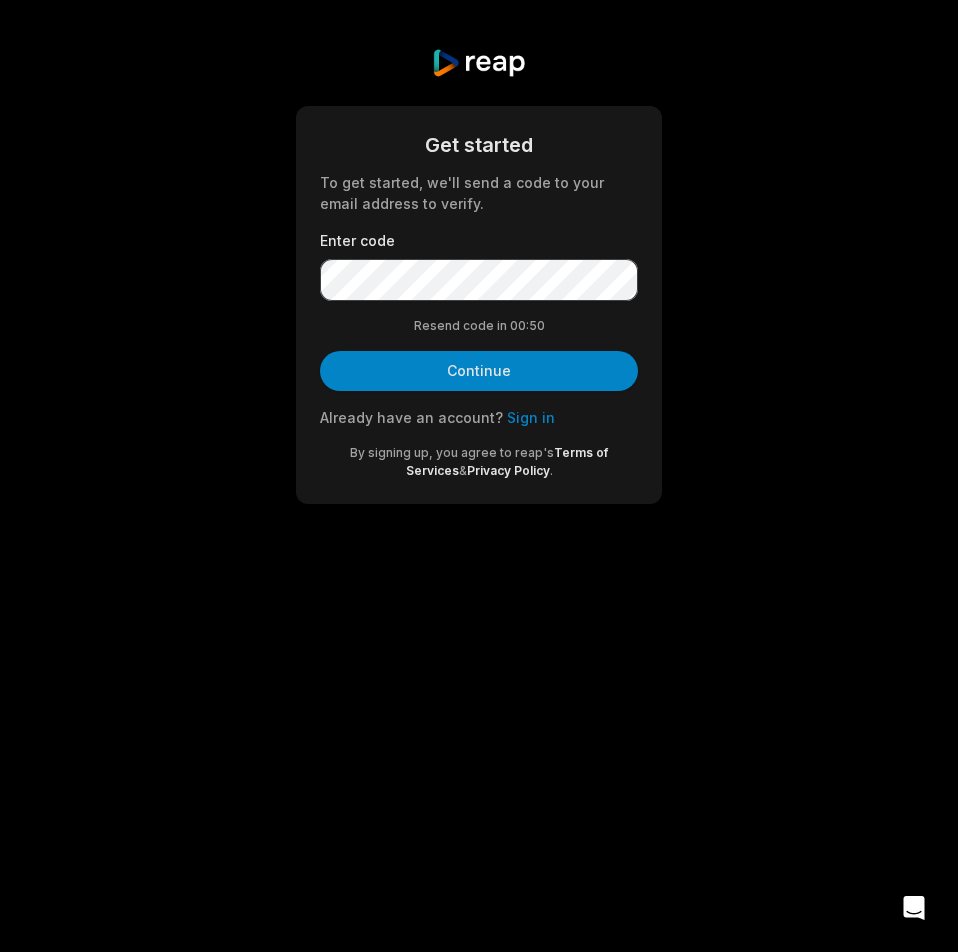 scroll, scrollTop: 0, scrollLeft: 0, axis: both 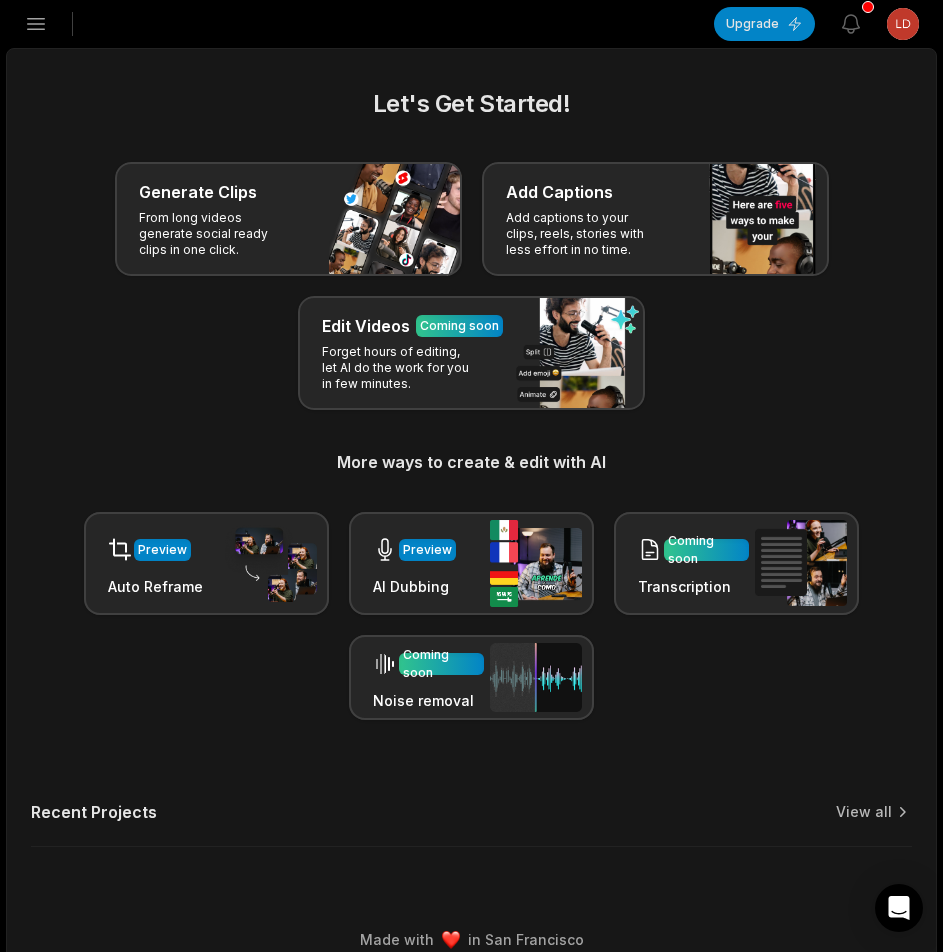 click on "Open sidebar" at bounding box center [36, 24] 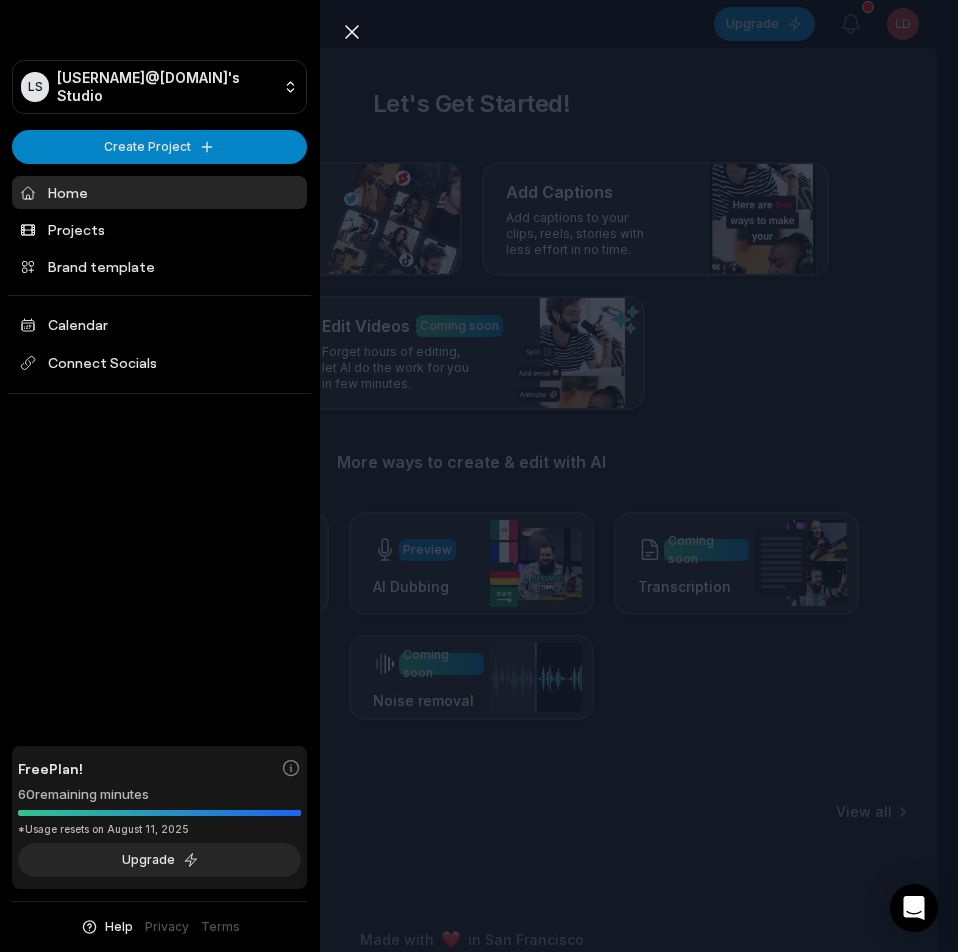 drag, startPoint x: 843, startPoint y: 393, endPoint x: 833, endPoint y: 392, distance: 10.049875 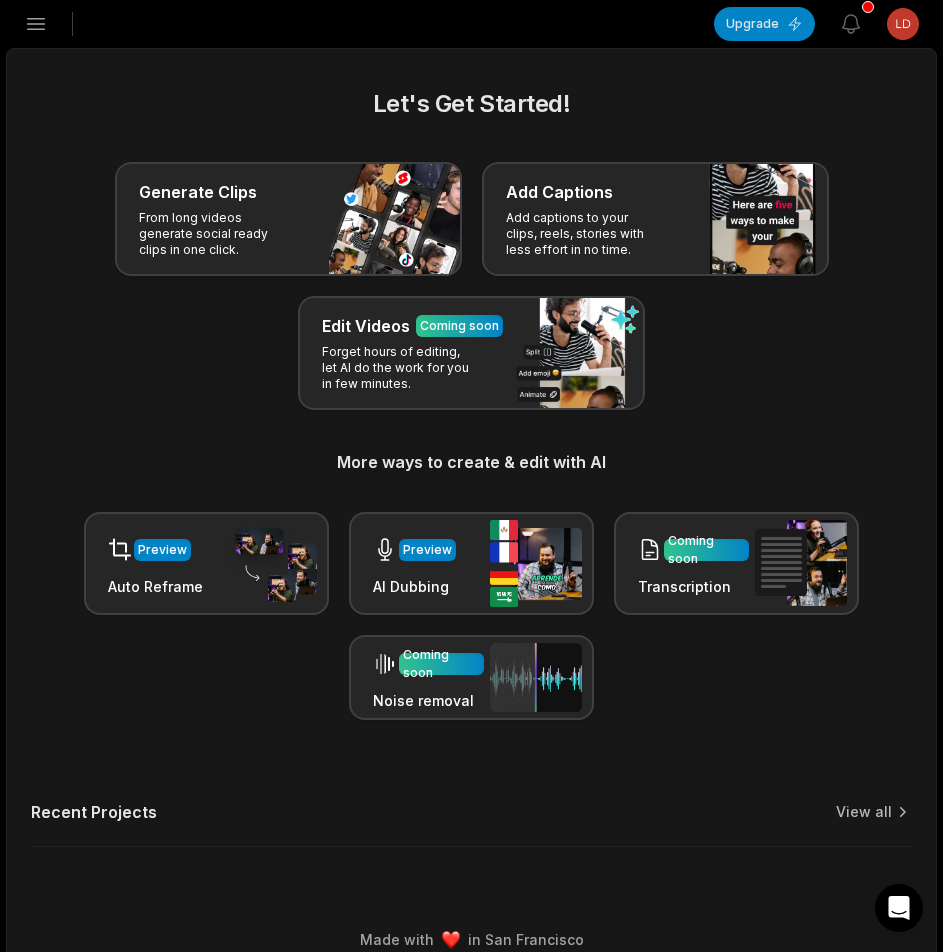 click 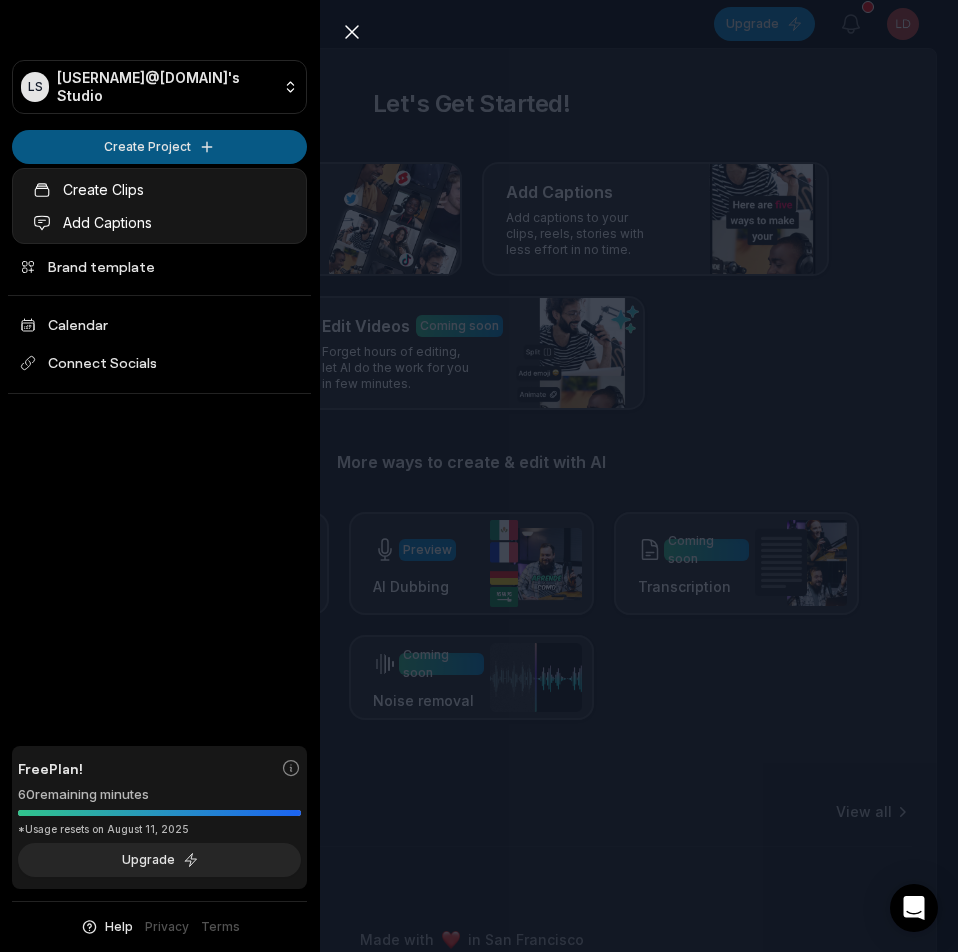 click on "LS Ldsyufei@telegmail.com's Studio Create Project Home Projects Brand template Calendar Connect Socials Free  Plan! 60  remaining minutes *Usage resets on August 11, 2025 Upgrade Help Privacy Terms Open sidebar Upgrade View notifications Open user menu   Let's Get Started! Generate Clips From long videos generate social ready clips in one click. Add Captions Add captions to your clips, reels, stories with less effort in no time. Edit Videos Coming soon Forget hours of editing, let AI do the work for you in few minutes. More ways to create & edit with AI Preview Auto Reframe Preview AI Dubbing Coming soon Transcription Coming soon Noise removal Recent Projects View all Made with   in San Francisco
Close sidebar LS Ldsyufei@telegmail.com's Studio Create Project Home Projects Brand template Calendar Connect Socials Free  Plan! 60  remaining minutes *Usage resets on August 11, 2025 Upgrade Help Privacy Terms Create Clips Add Captions" at bounding box center (479, 476) 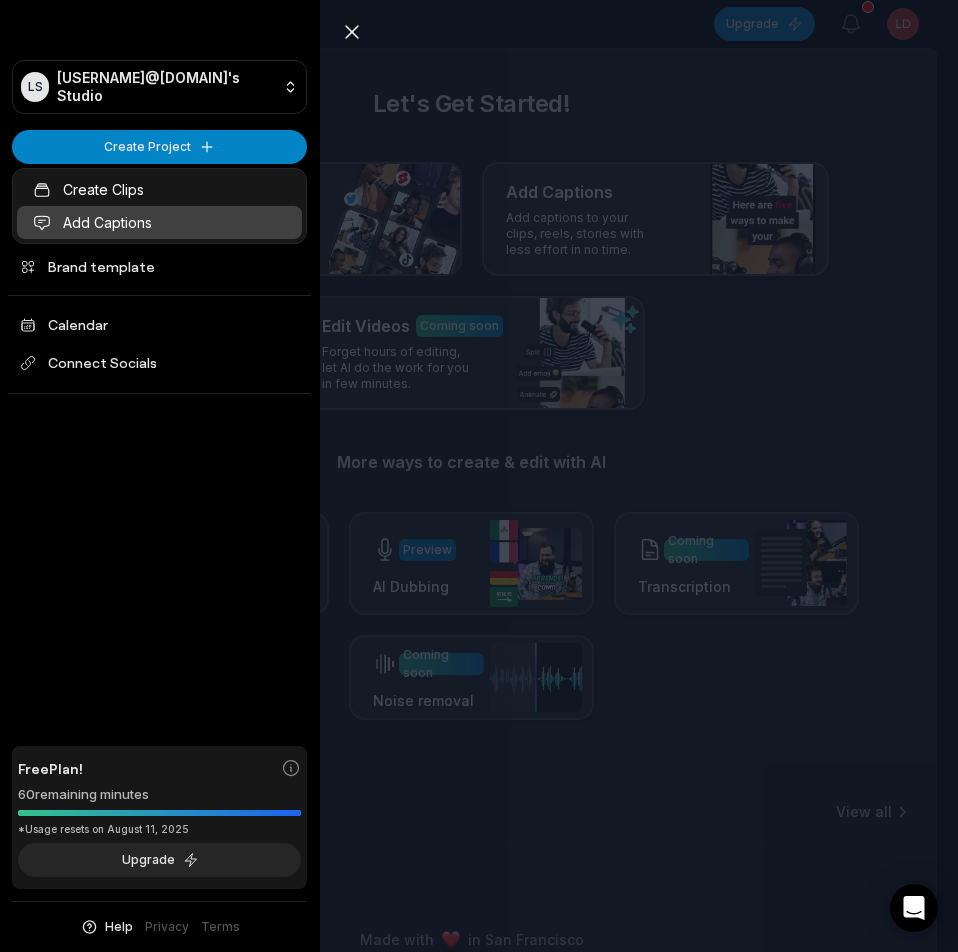 click on "Add Captions" at bounding box center (159, 222) 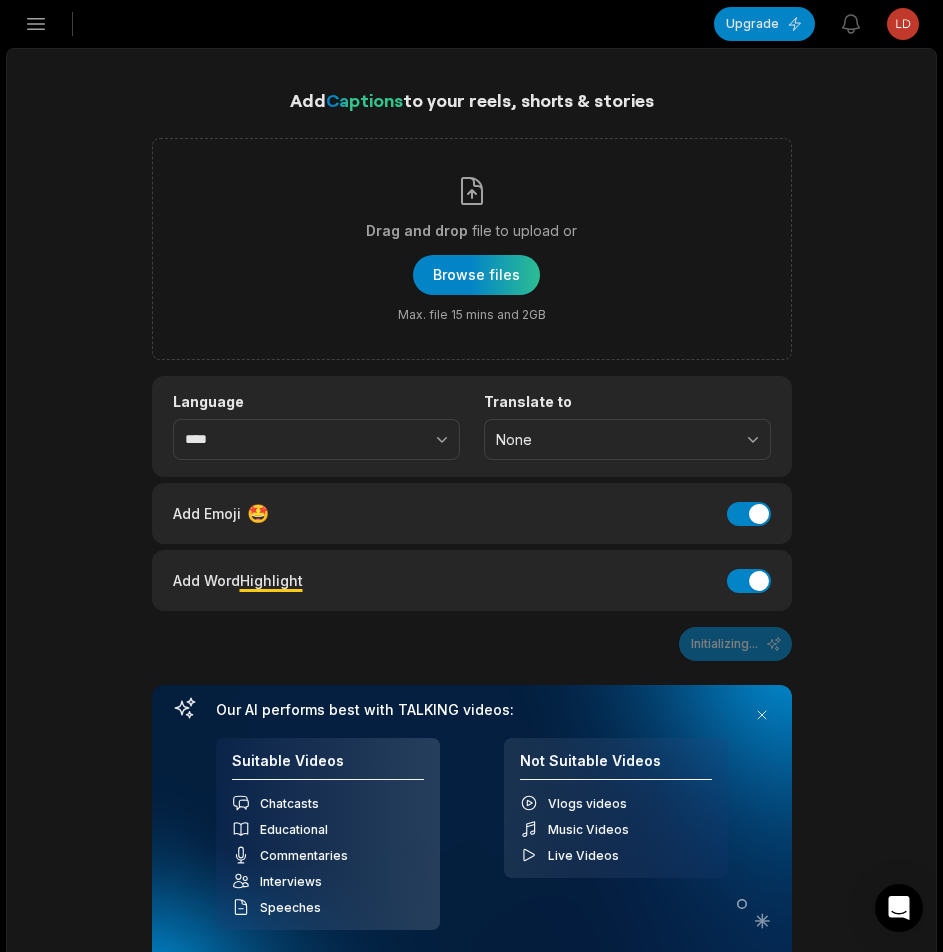 scroll, scrollTop: 0, scrollLeft: 0, axis: both 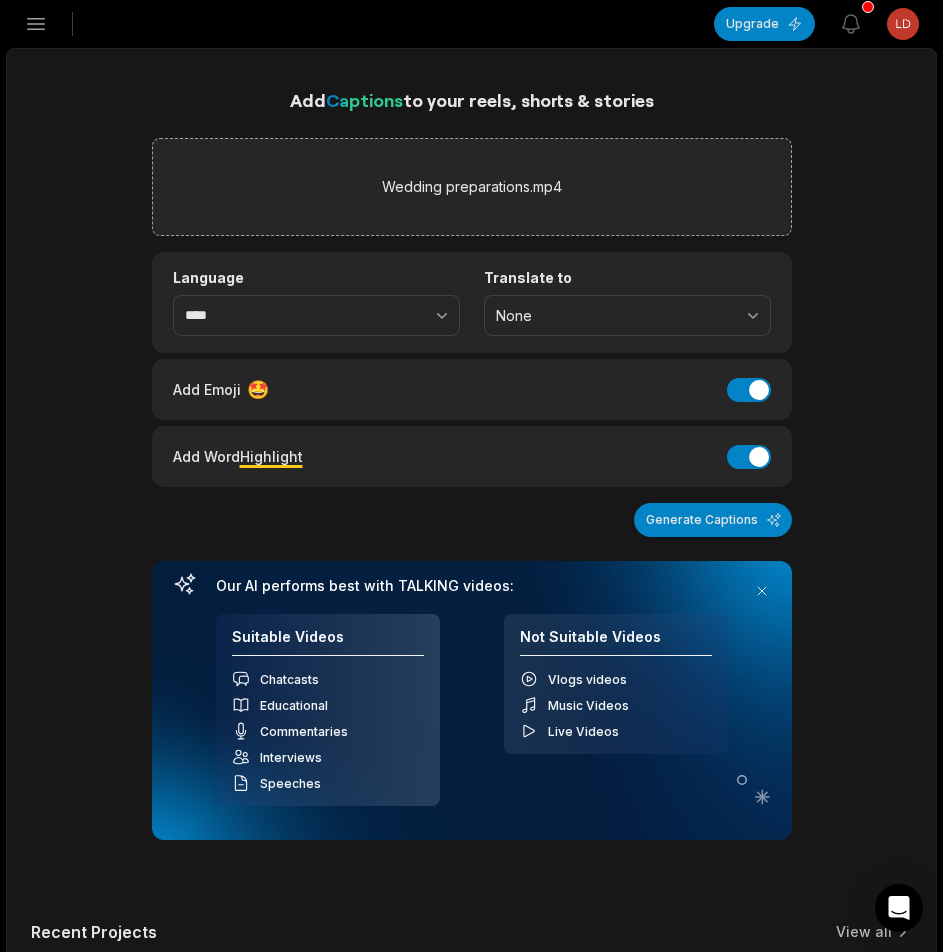 click on "Add  Captions  to your reels, shorts & stories Wedding preparations.mp4 Language **** Translate to None Add Emoji 🤩 Add Emoji Add Word  Highlight Add Word Highlight Generate Captions Your browser does not support mp4 format. Our AI performs best with TALKING videos: Suitable Videos Chatcasts Educational  Commentaries  Interviews  Speeches Not Suitable Videos Vlogs videos Music Videos Live Videos Recent Projects View all" at bounding box center [471, 538] 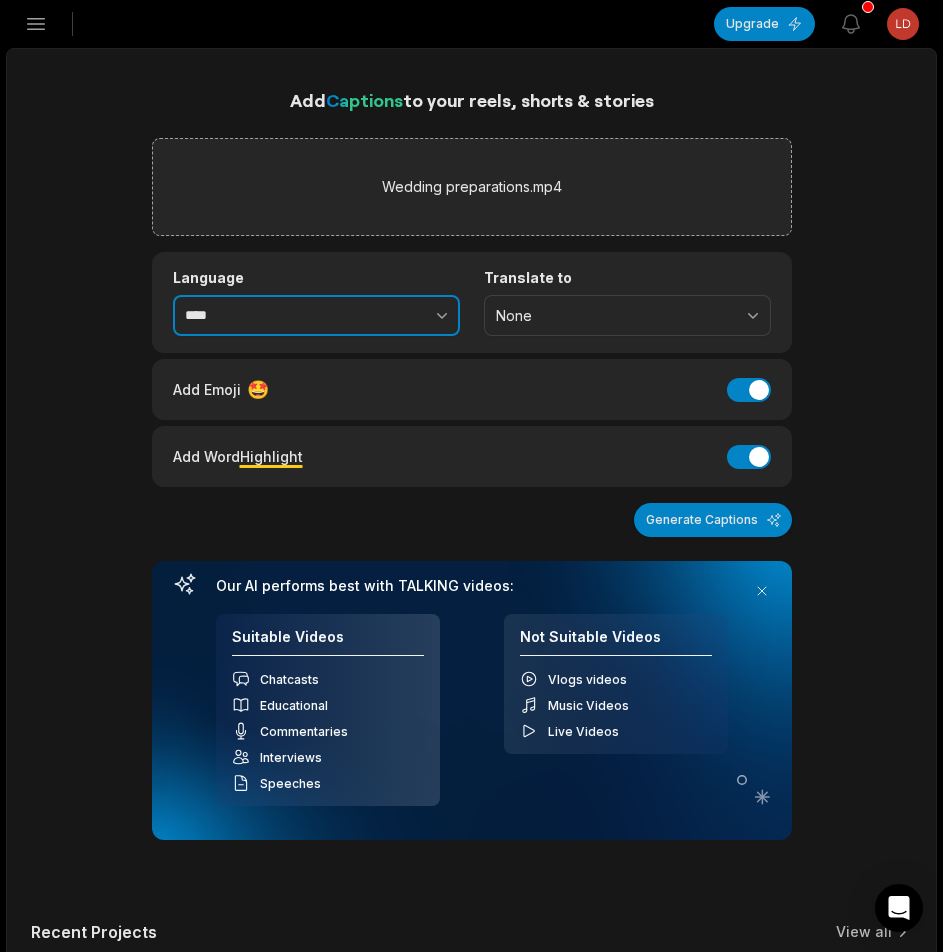click at bounding box center [398, 316] 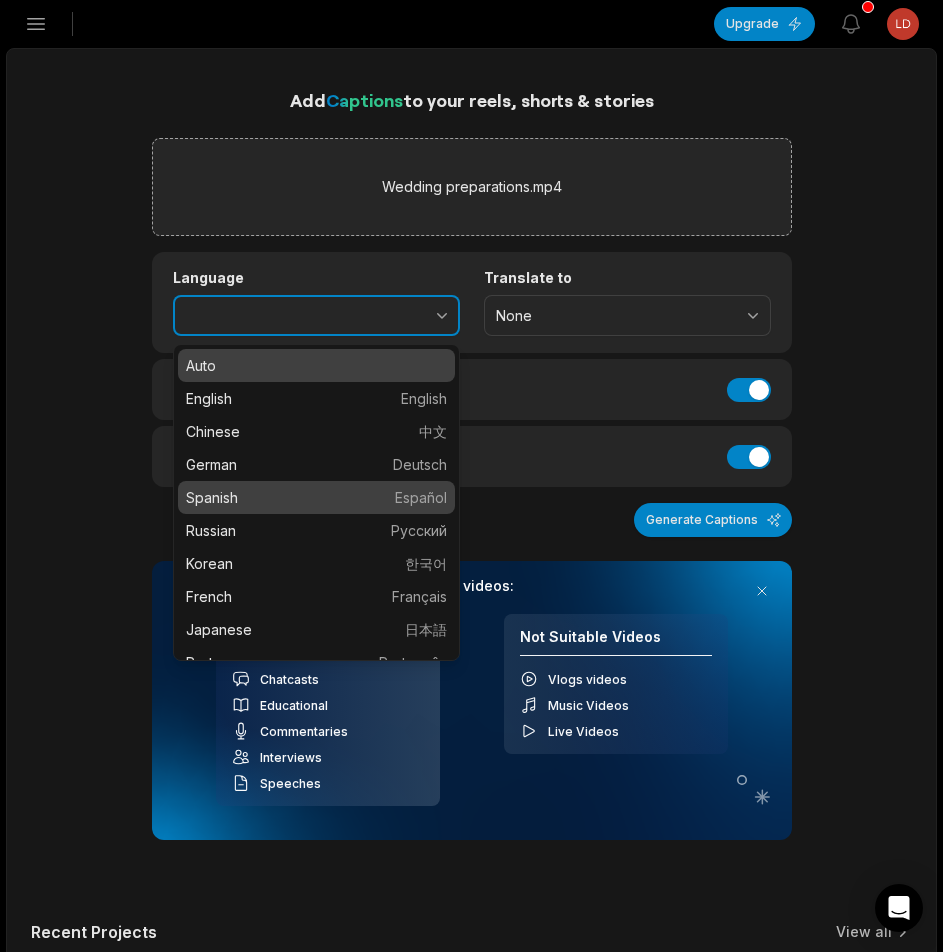 type on "*******" 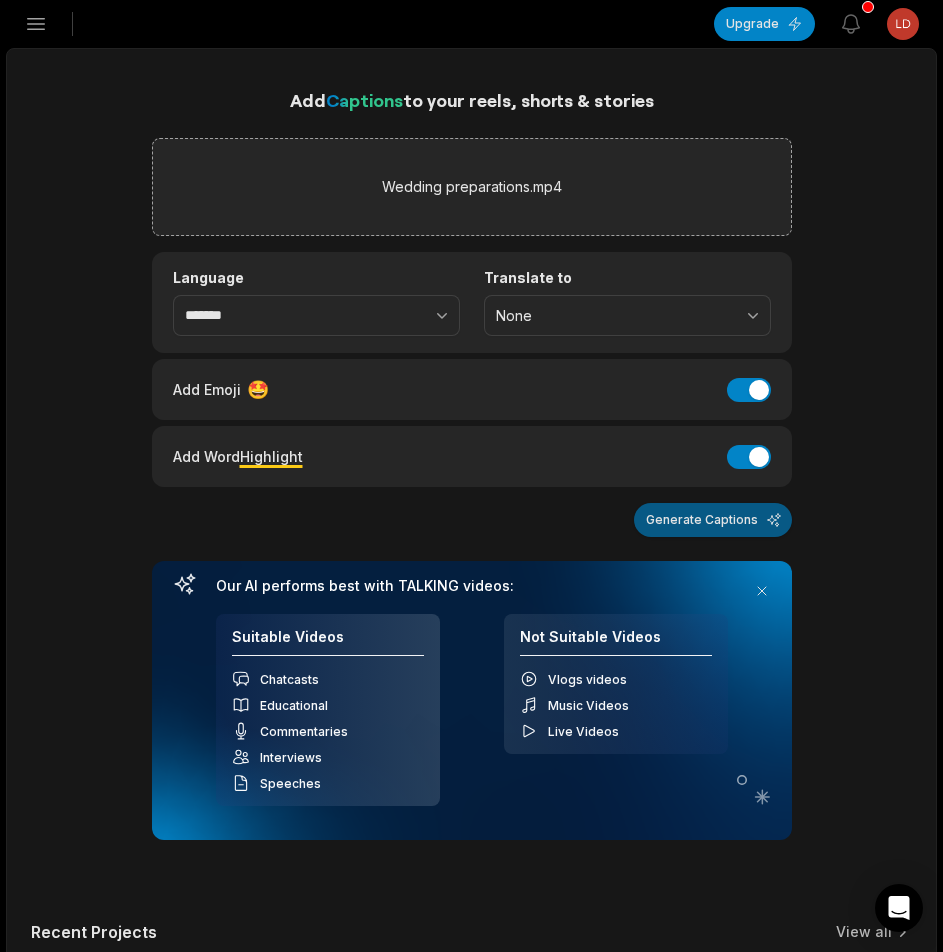 click on "Generate Captions" at bounding box center (713, 520) 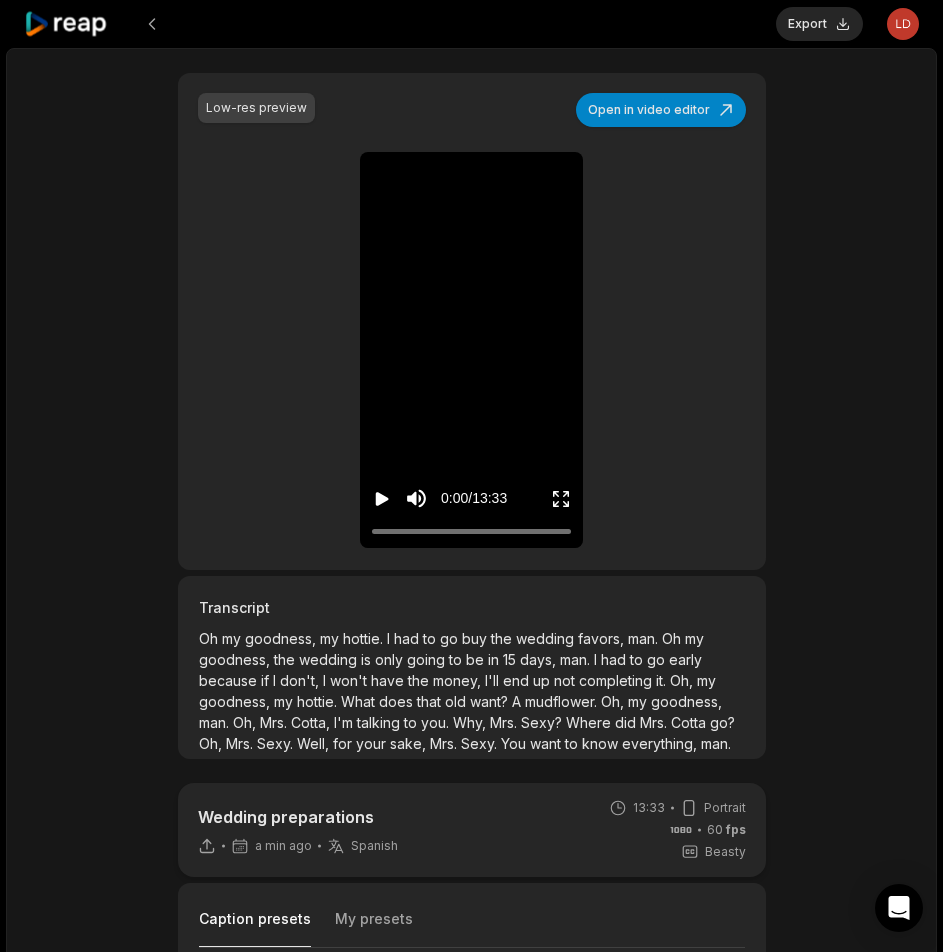 scroll, scrollTop: 400, scrollLeft: 0, axis: vertical 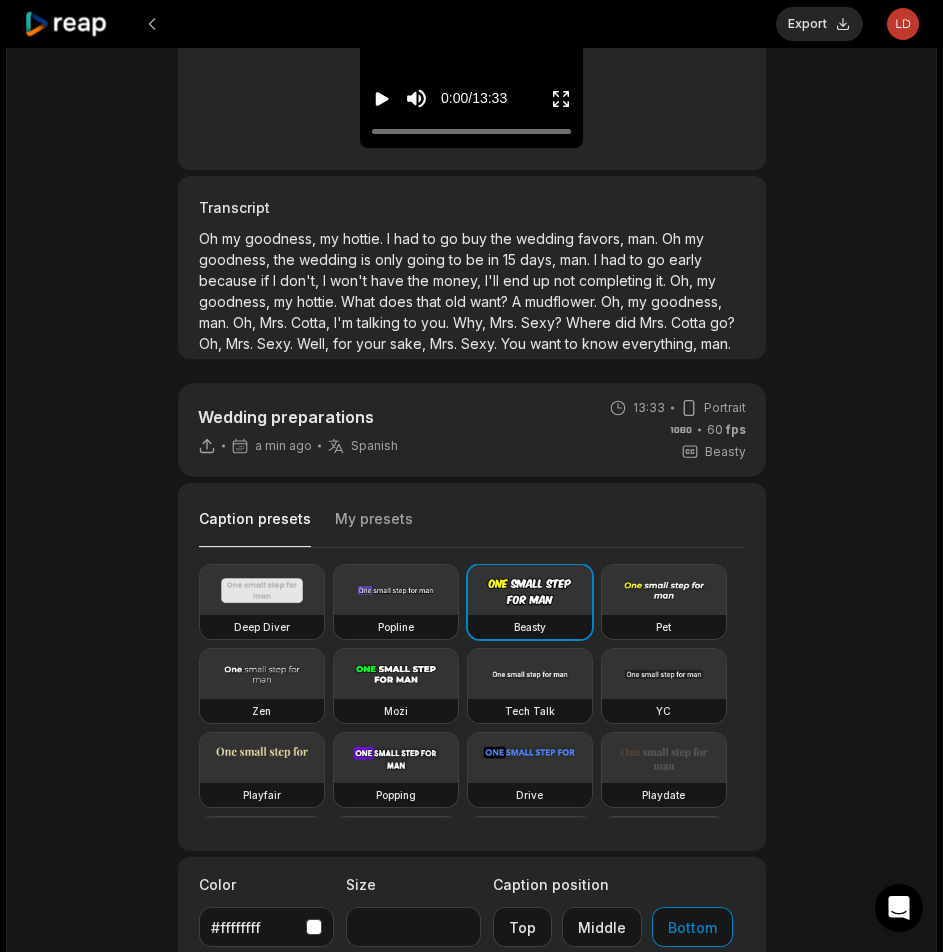 click at bounding box center [396, 674] 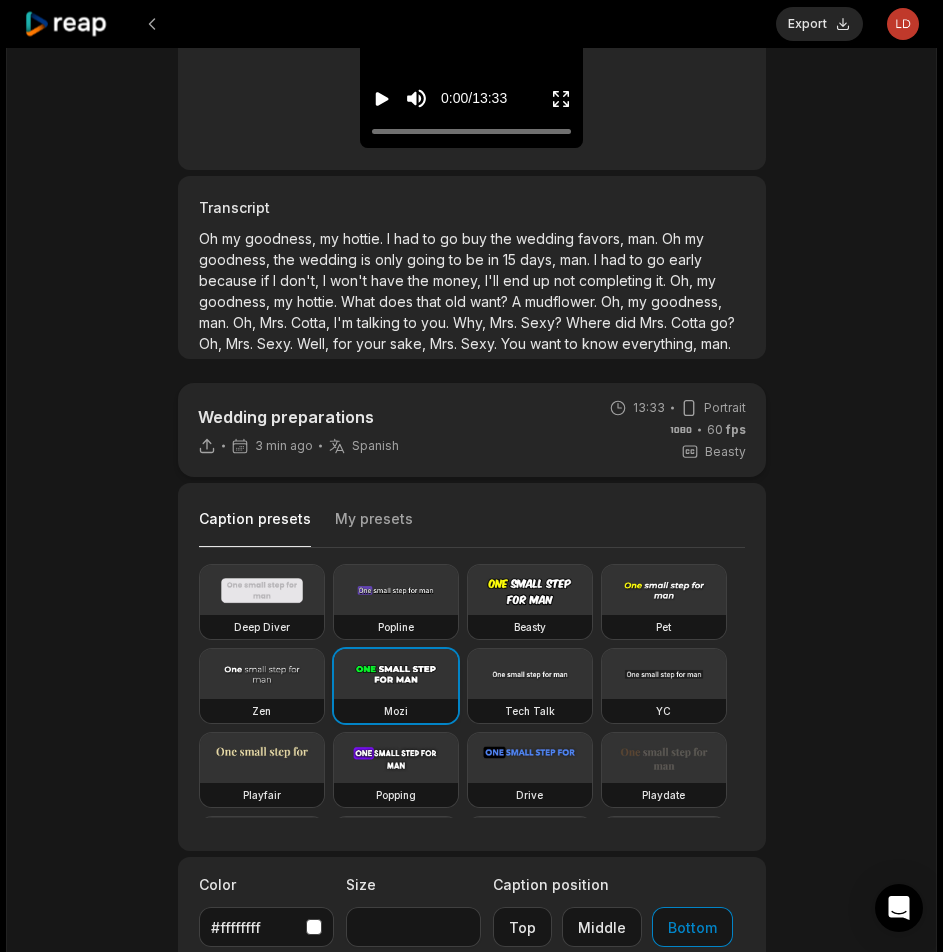 type on "**" 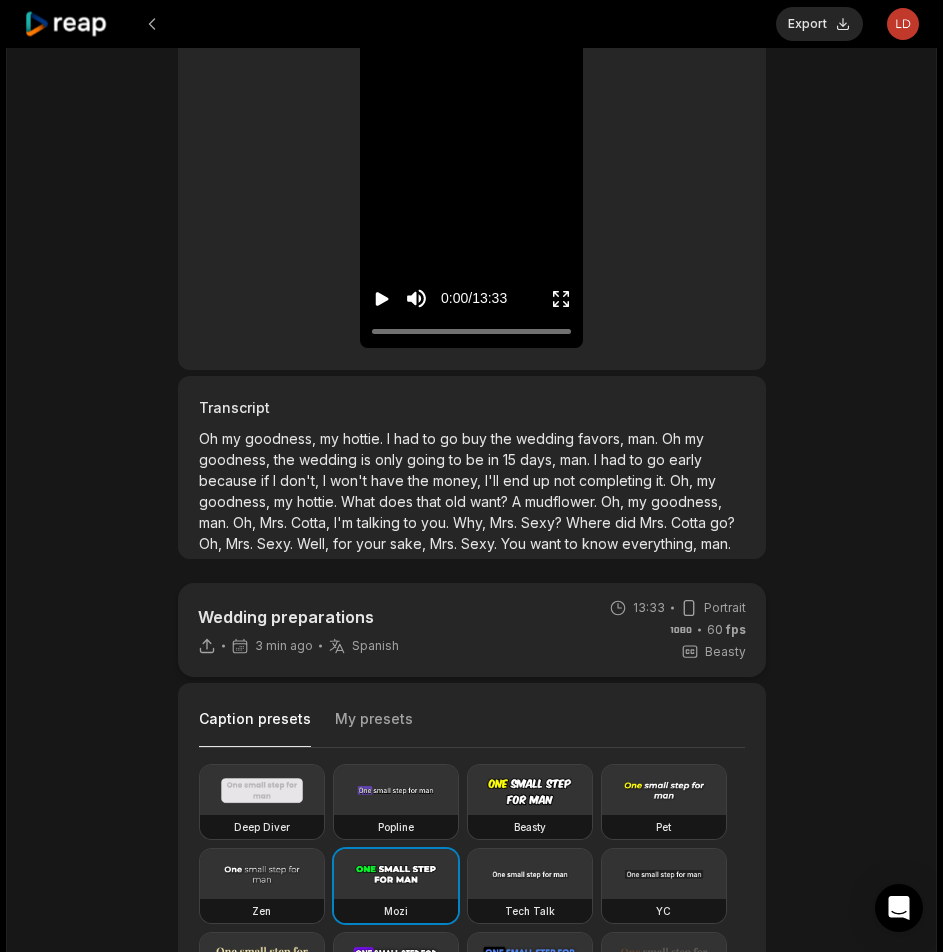 scroll, scrollTop: 0, scrollLeft: 0, axis: both 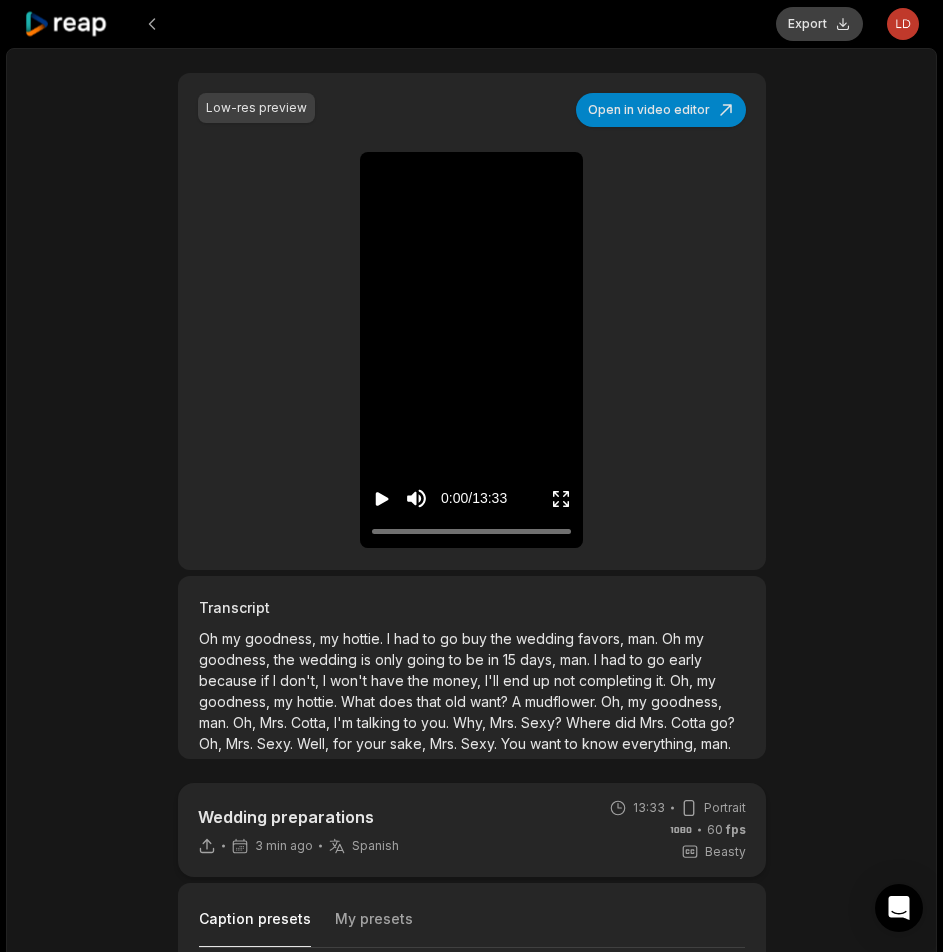click on "Export" at bounding box center [819, 24] 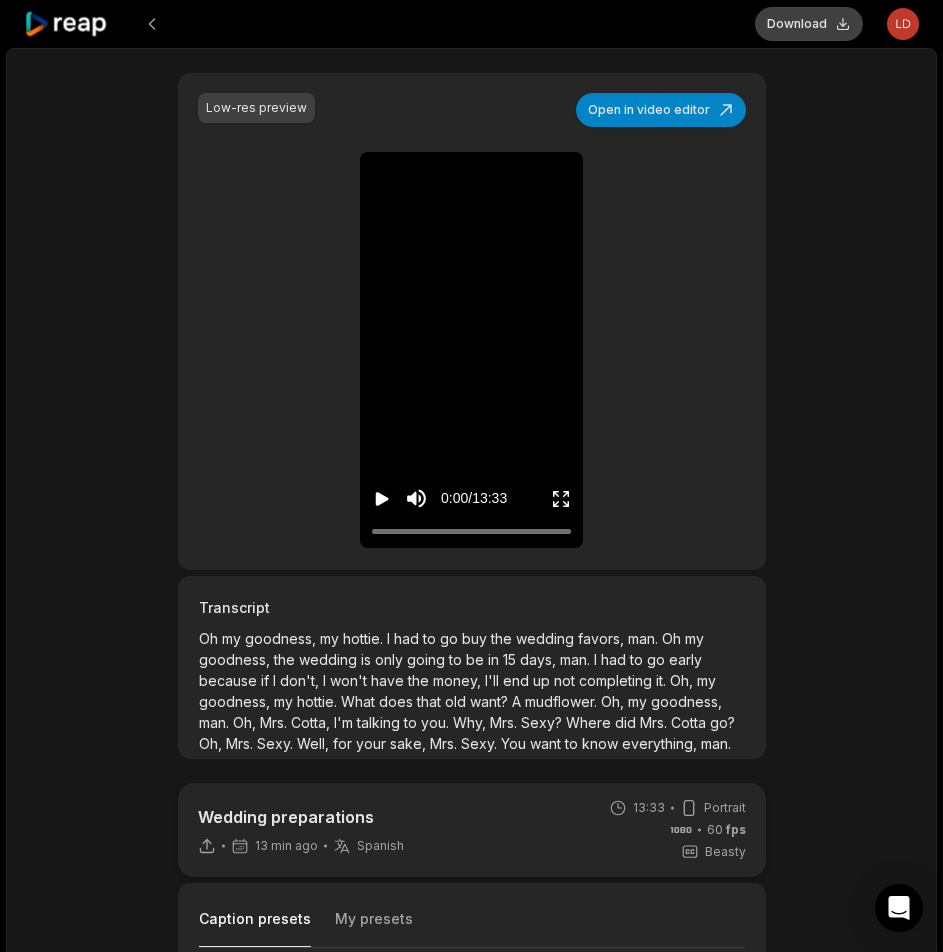 click on "Download" at bounding box center [809, 24] 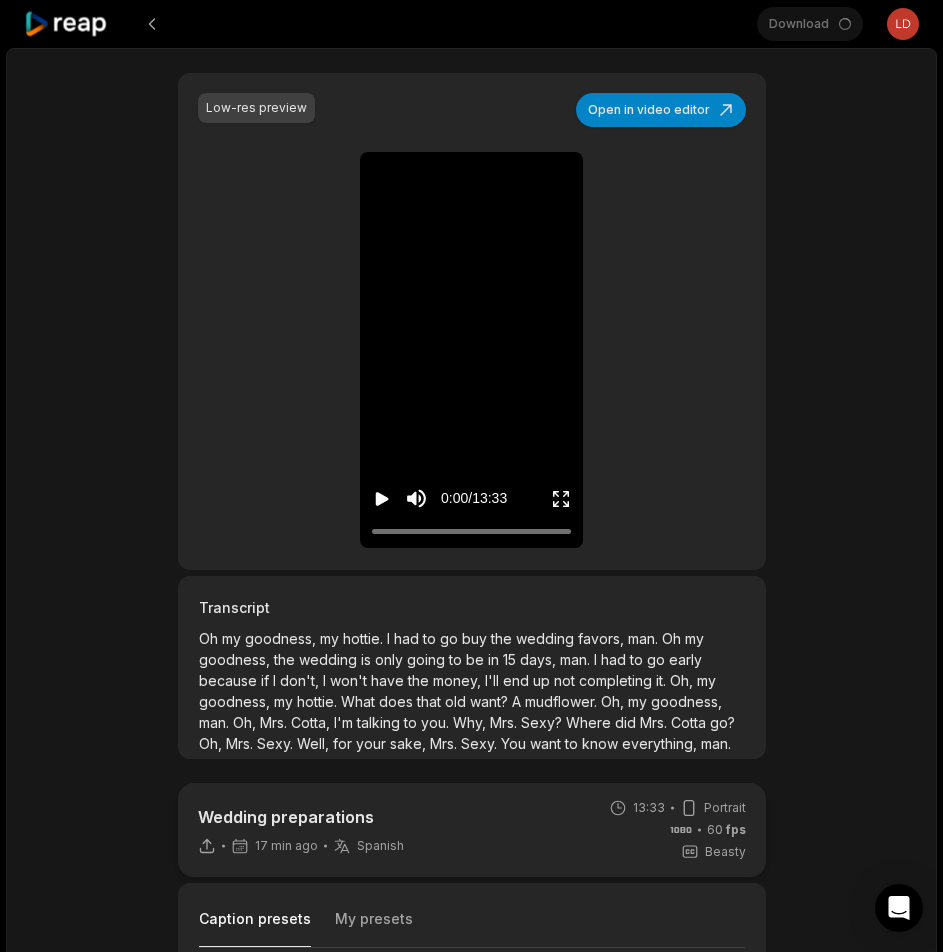 click 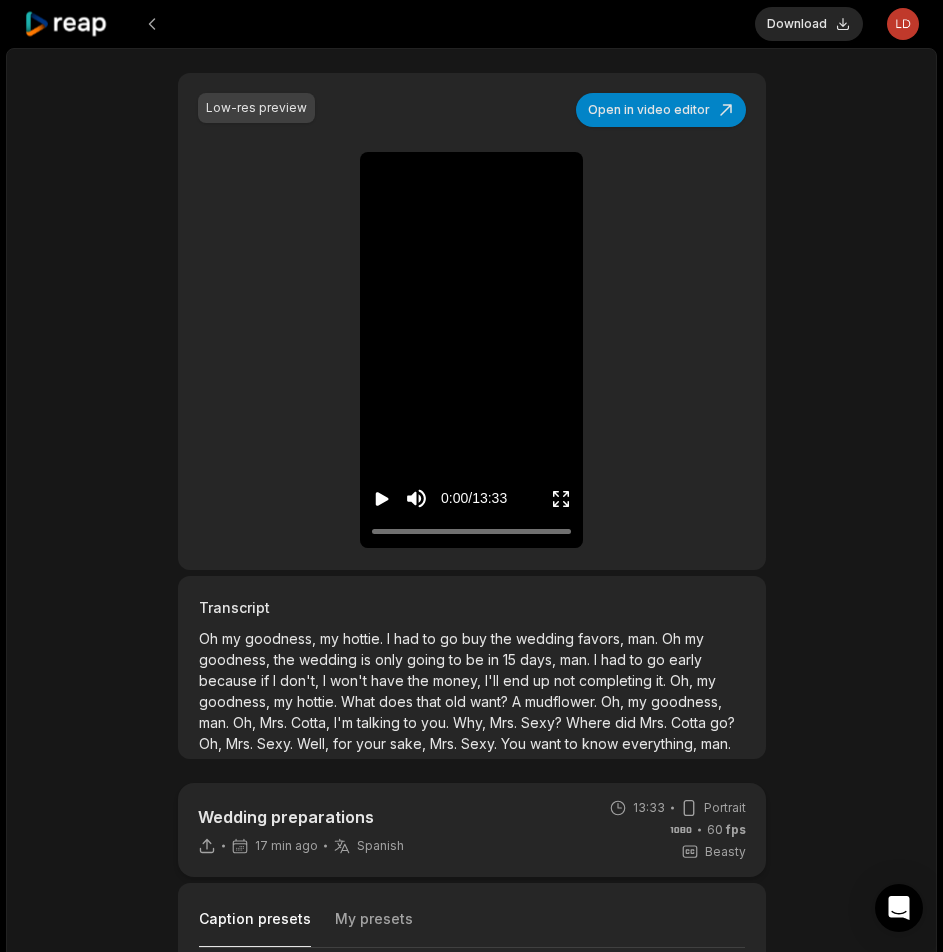 click on "Download Open user menu" at bounding box center [471, 24] 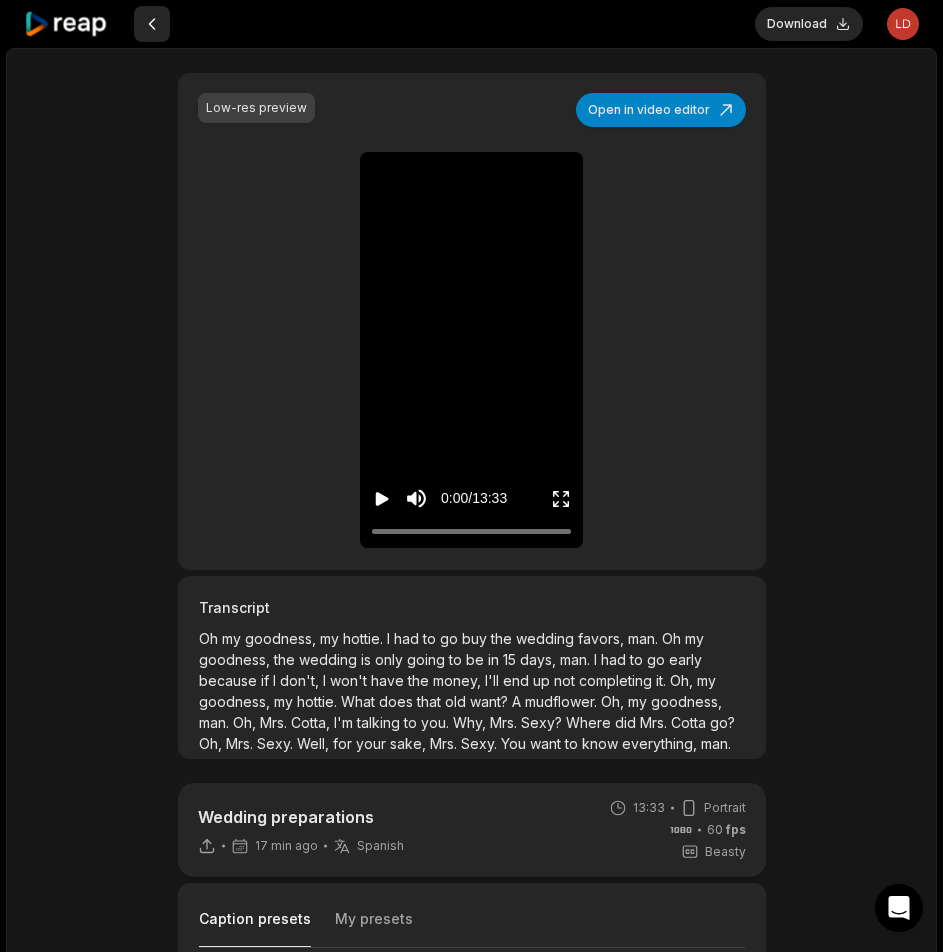 click at bounding box center [152, 24] 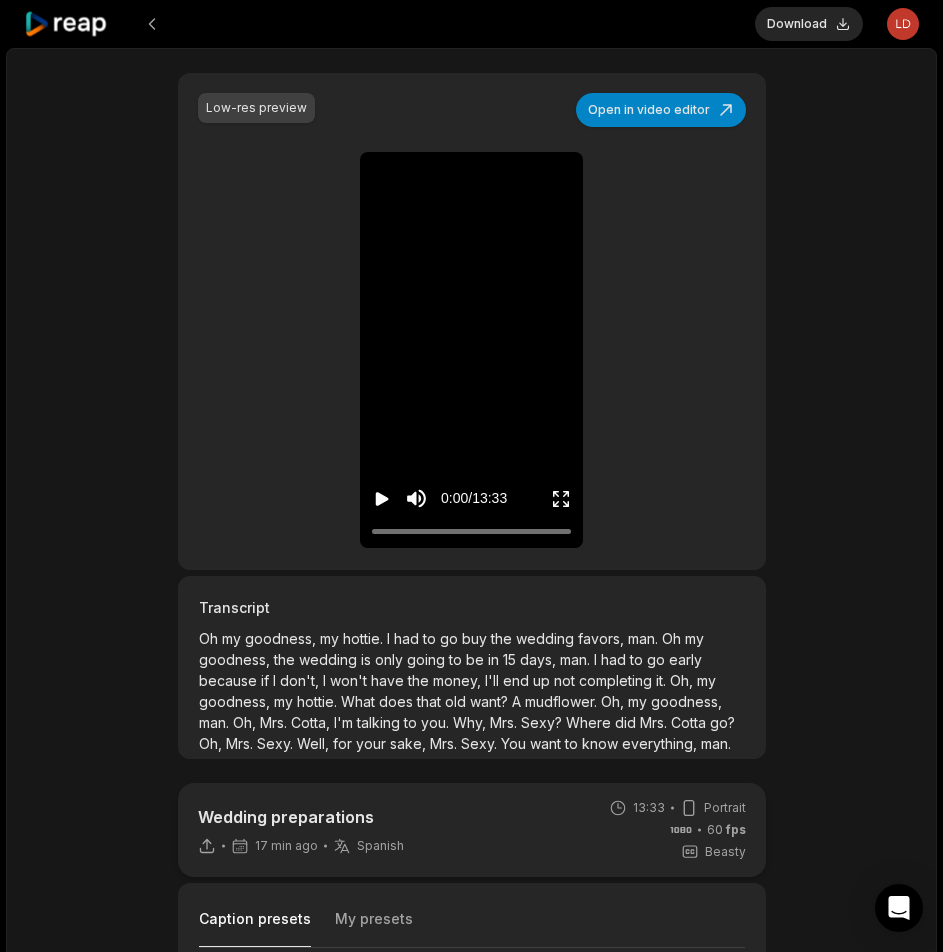 click 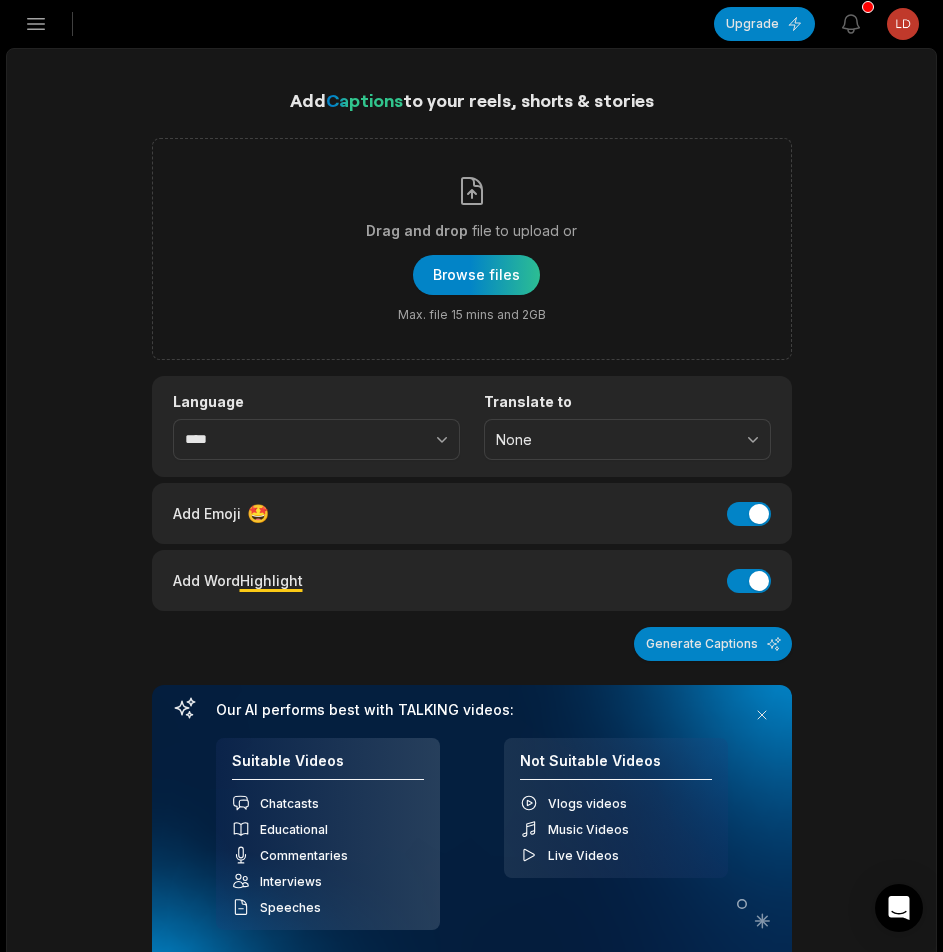 scroll, scrollTop: 0, scrollLeft: 0, axis: both 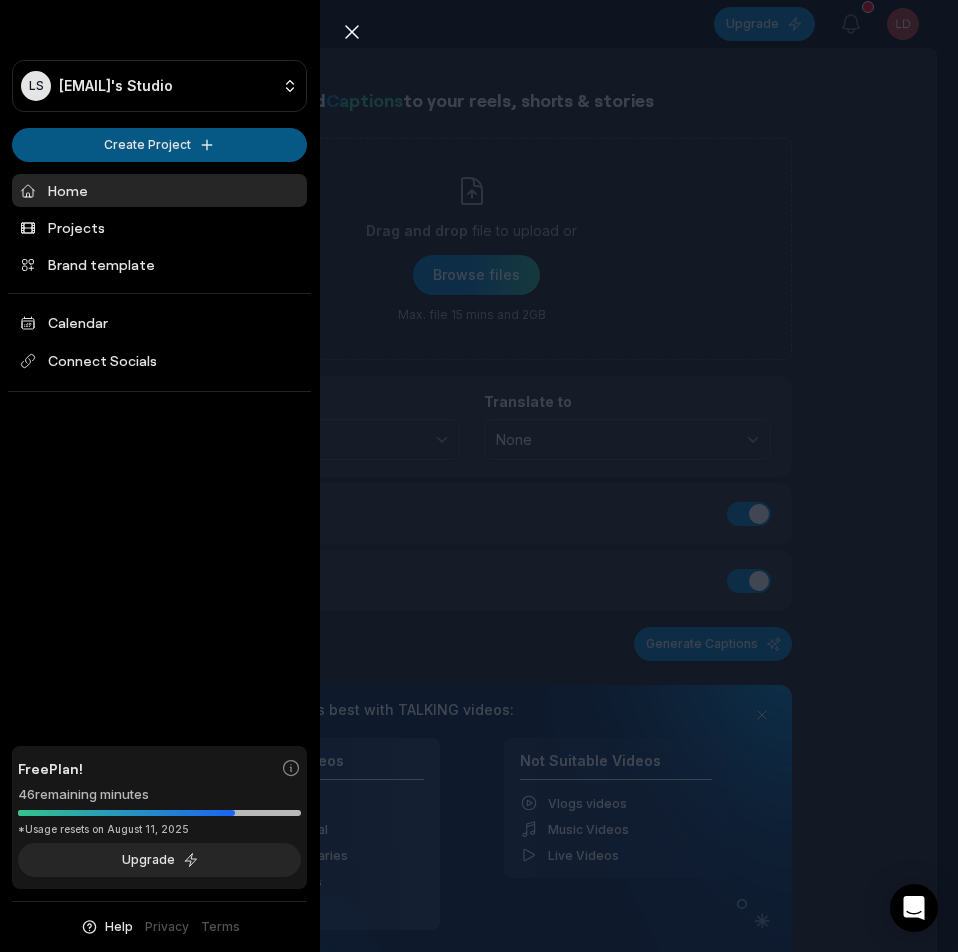click on "LS Ldsyufei@telegmail.com's Studio Create Project Home Projects Brand template Calendar Connect Socials Free  Plan! 46  remaining minutes *Usage resets on August 11, 2025 Upgrade Help Privacy Terms Open sidebar Upgrade View notifications Open user menu   Add  Captions  to your reels, shorts & stories Drag and drop file to upload or Browse files Max. file 15 mins and 2GB Language **** Translate to None Add Emoji 🤩 Add Emoji Add Word  Highlight Add Word Highlight Generate Captions Our AI performs best with TALKING videos: Suitable Videos Chatcasts Educational  Commentaries  Interviews  Speeches Not Suitable Videos Vlogs videos Music Videos Live Videos Recent Projects View all Caption 13:33 Wedding preparations Open options 19 minutes ago Made with   in San Francisco
Close sidebar LS Ldsyufei@telegmail.com's Studio Create Project Home Projects Brand template Calendar Connect Socials Free  Plan! 46  remaining minutes *Usage resets on August 11, 2025 Upgrade Help Privacy Terms" at bounding box center (479, 476) 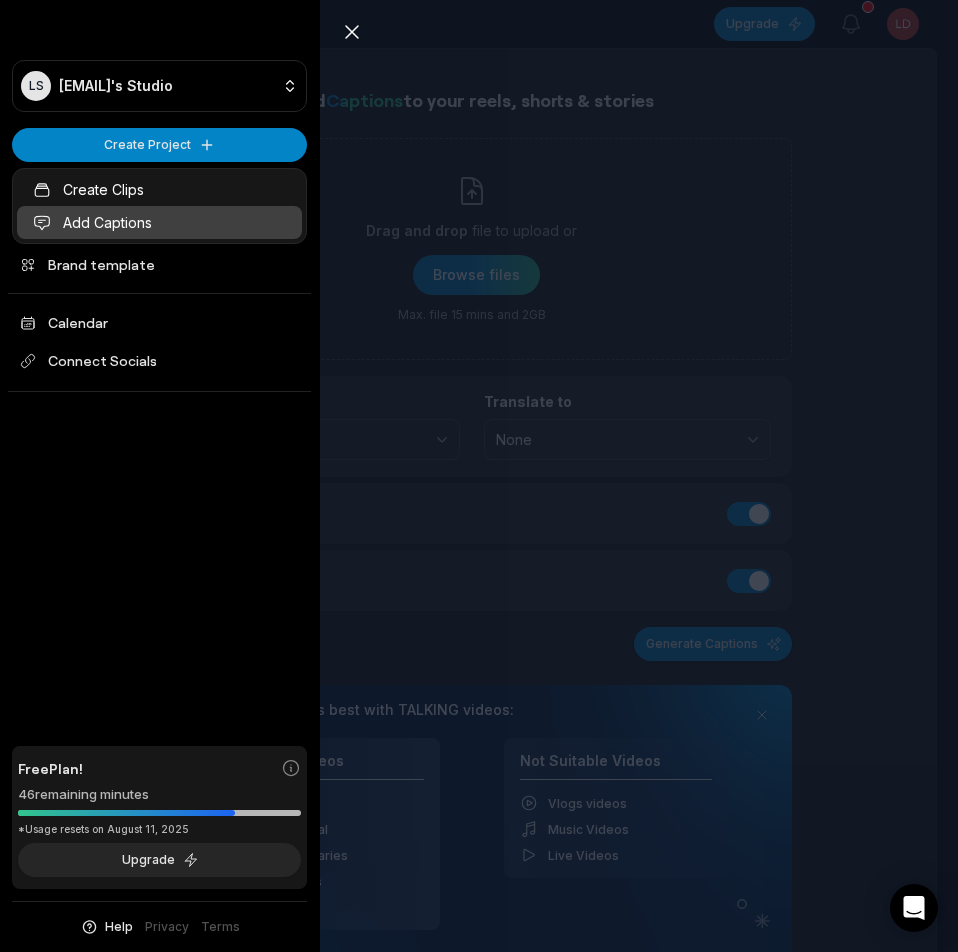 click on "Add Captions" at bounding box center (159, 222) 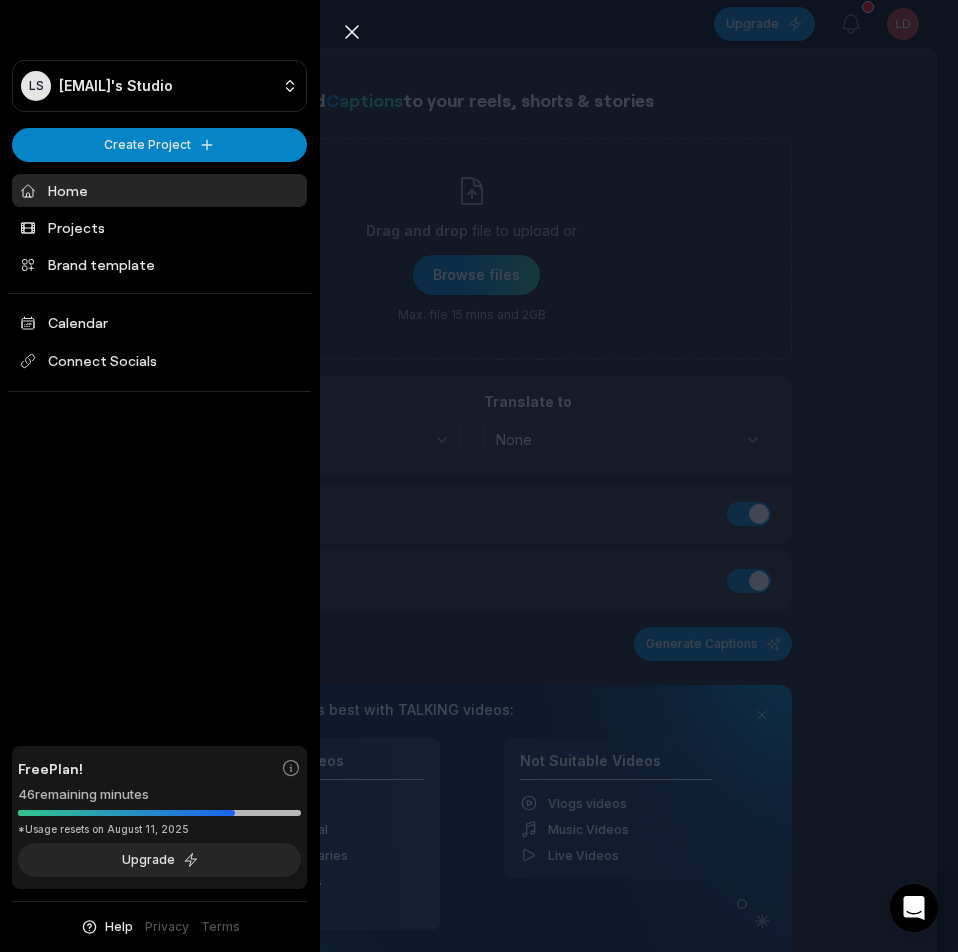 click on "Close sidebar LS Ldsyufei@telegmail.com's Studio Create Project Home Projects Brand template Calendar Connect Socials Free  Plan! 46  remaining minutes *Usage resets on August 11, 2025 Upgrade Help Privacy Terms" at bounding box center (479, 476) 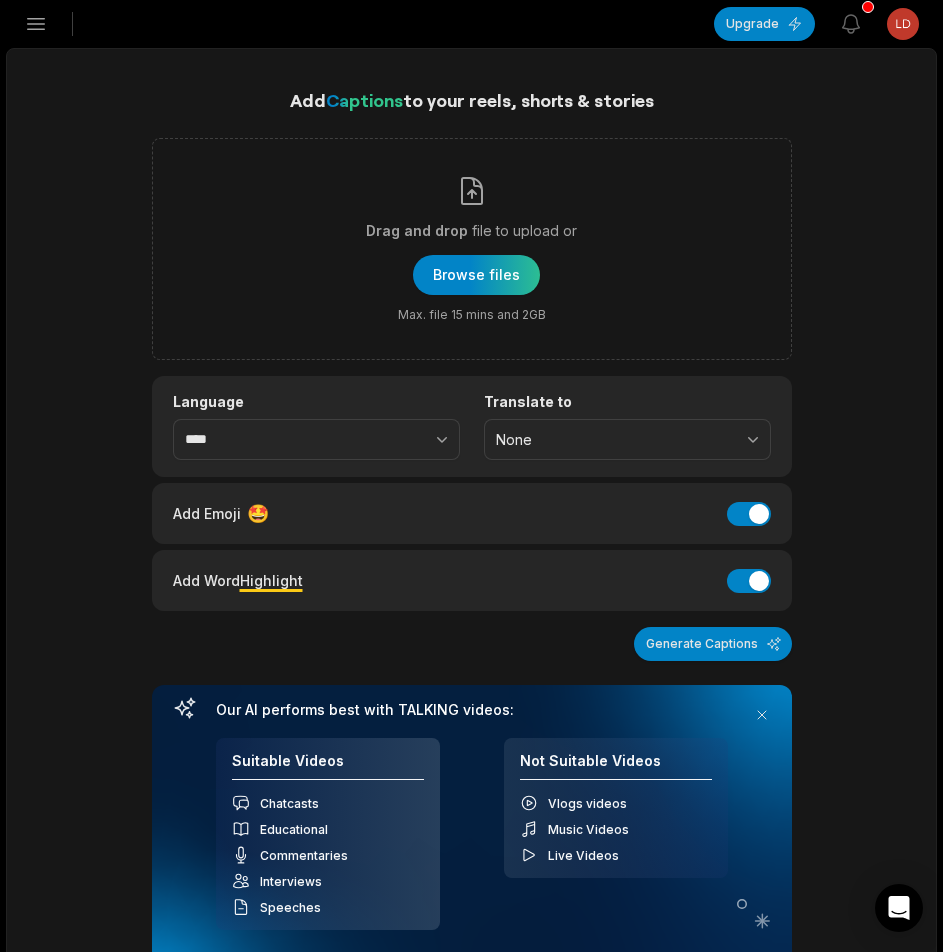 click on "Add  Captions  to your reels, shorts & stories Drag and drop file to upload or Browse files Max. file 15 mins and 2GB Language **** Translate to None Add Emoji 🤩 Add Emoji Add Word  Highlight Add Word Highlight Generate Captions Our AI performs best with TALKING videos: Suitable Videos Chatcasts Educational  Commentaries  Interviews  Speeches Not Suitable Videos Vlogs videos Music Videos Live Videos Recent Projects View all Caption 13:33 Wedding preparations Open options 19 minutes ago" at bounding box center [471, 731] 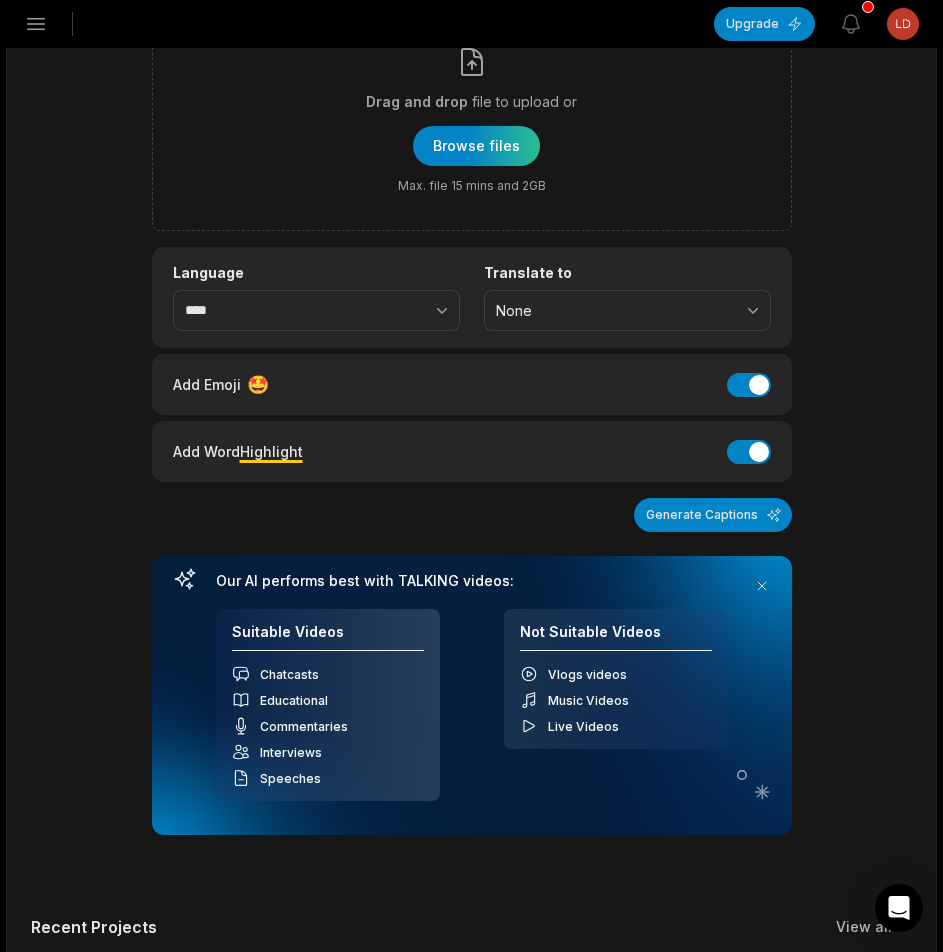 scroll, scrollTop: 0, scrollLeft: 0, axis: both 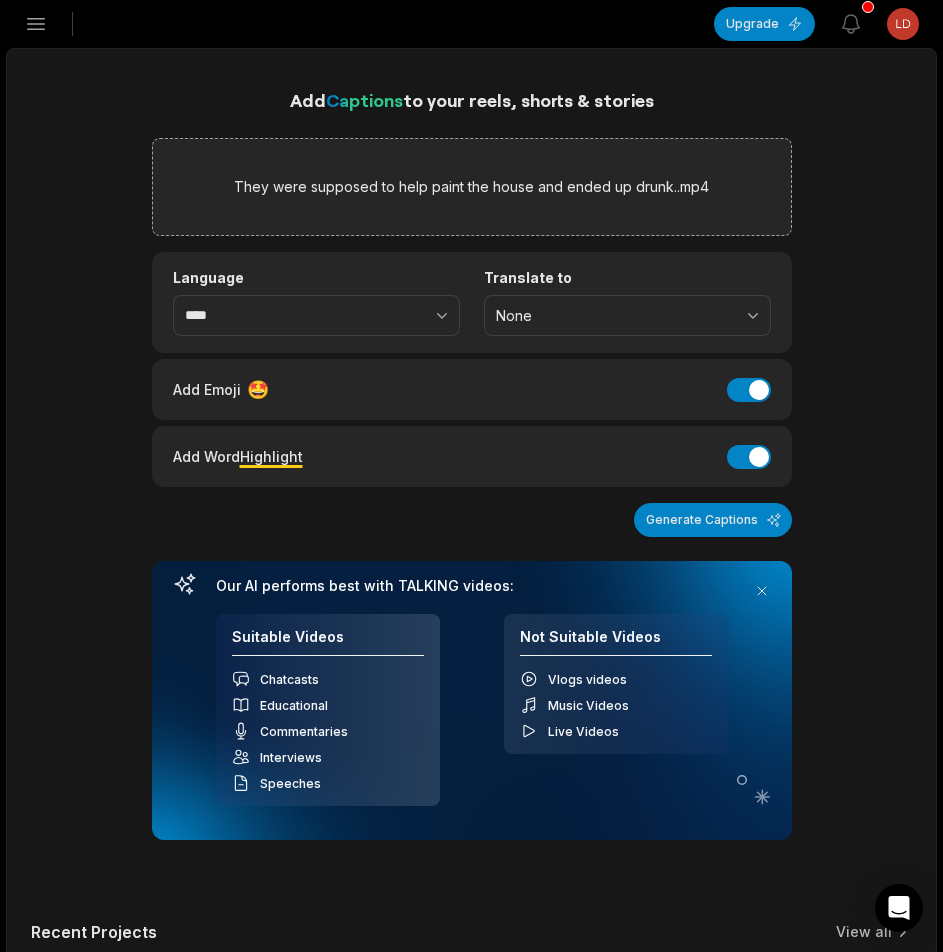 click on "Add  Captions  to your reels, shorts & stories They were supposed to help paint the house and ended up drunk..mp4 Language **** Translate to None Add Emoji 🤩 Add Emoji Add Word  Highlight Add Word Highlight Generate Captions Your browser does not support mp4 format. Our AI performs best with TALKING videos: Suitable Videos Chatcasts Educational  Commentaries  Interviews  Speeches Not Suitable Videos Vlogs videos Music Videos Live Videos Recent Projects View all Caption 13:33 Wedding preparations Open options 26 minutes ago" at bounding box center [471, 669] 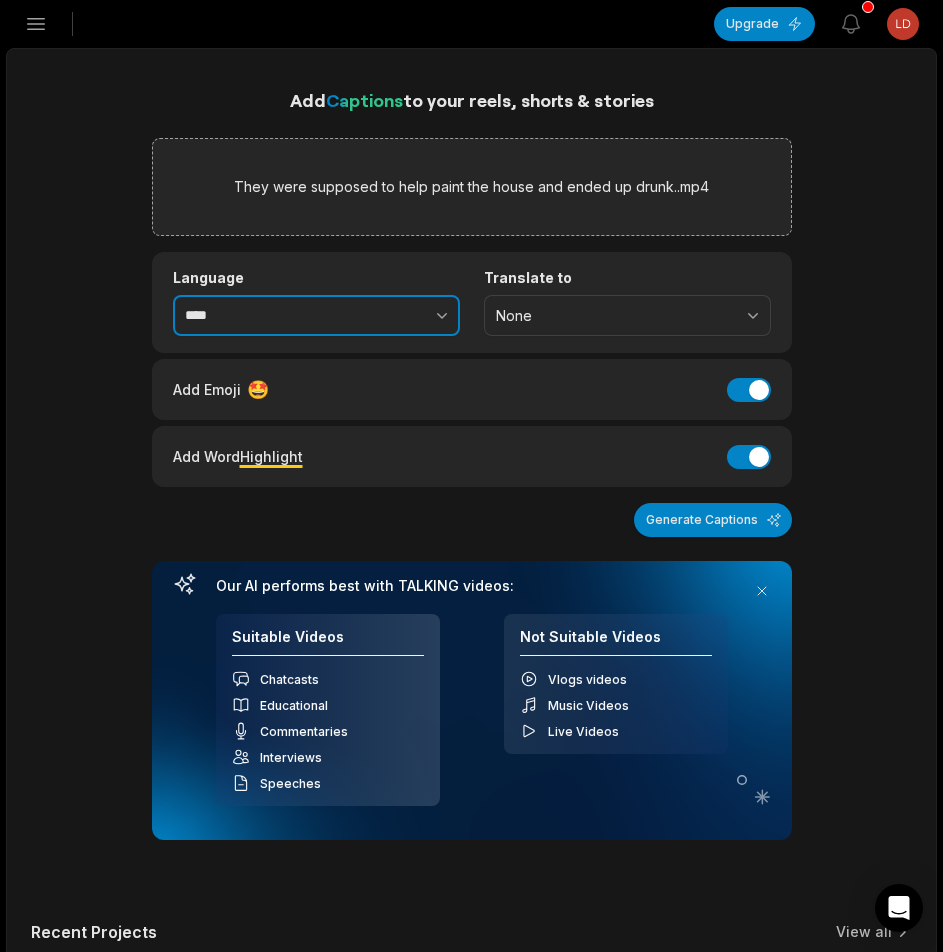 click on "****" at bounding box center (316, 316) 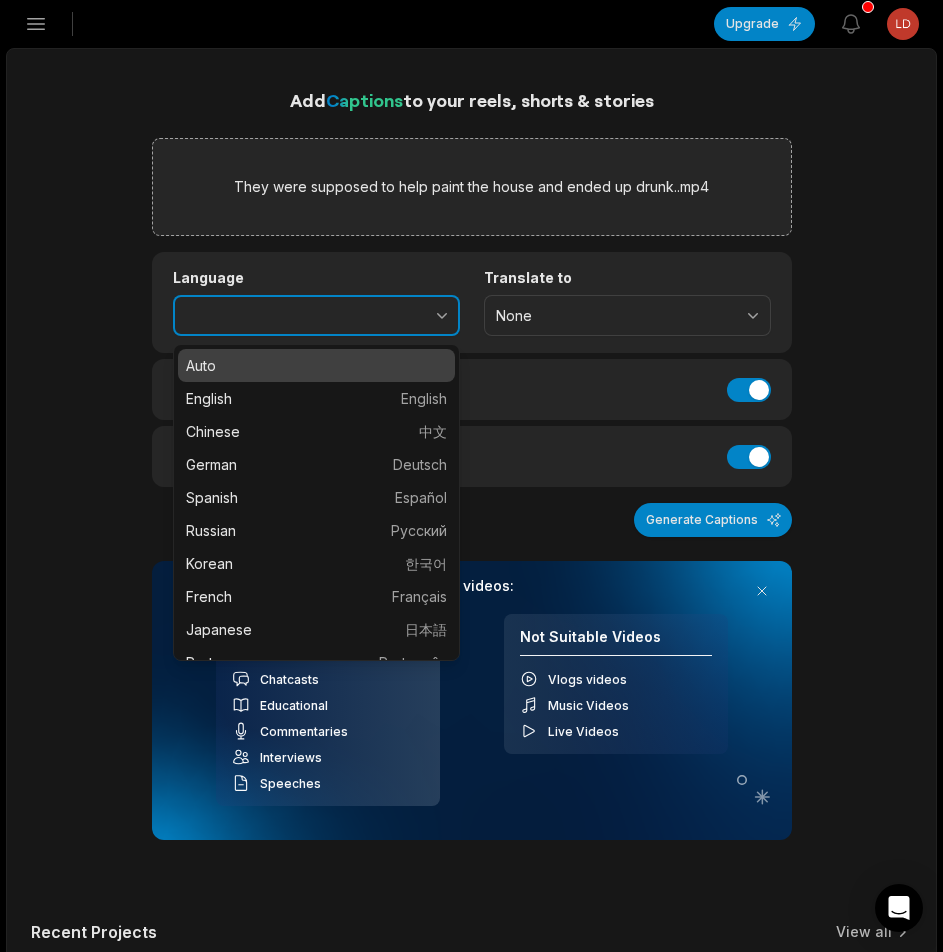 click 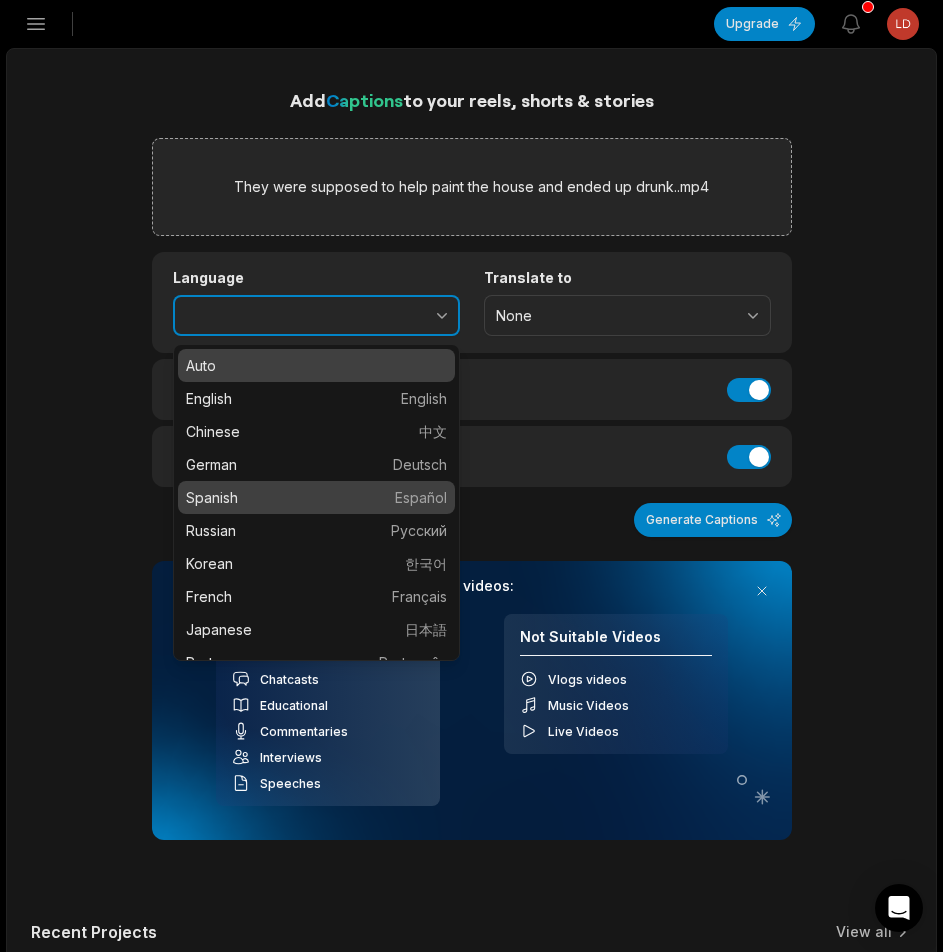 type on "*******" 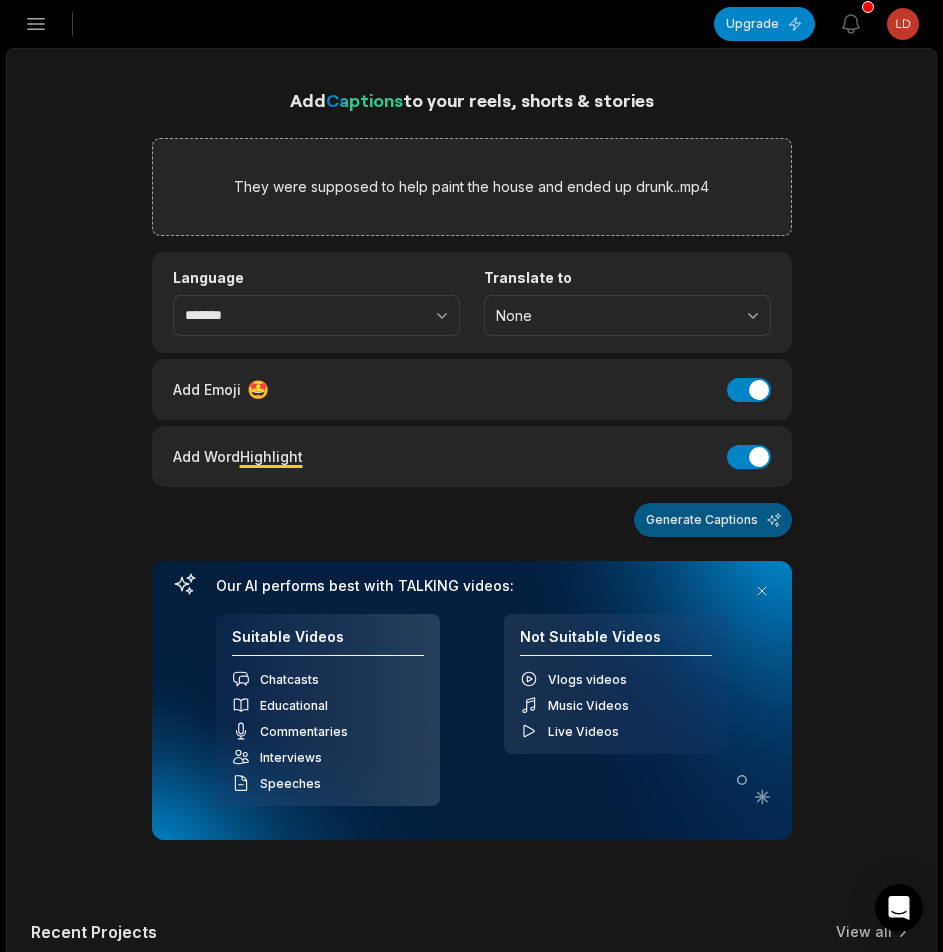 click on "Generate Captions" at bounding box center (713, 520) 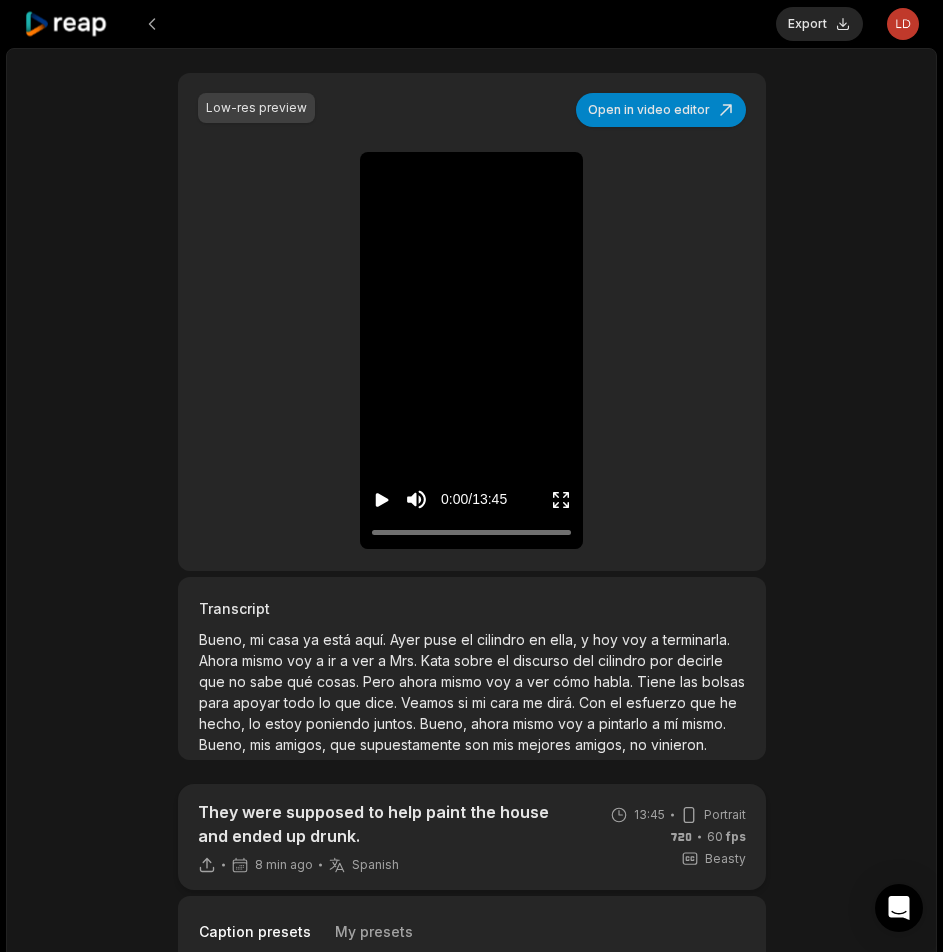 scroll, scrollTop: 400, scrollLeft: 0, axis: vertical 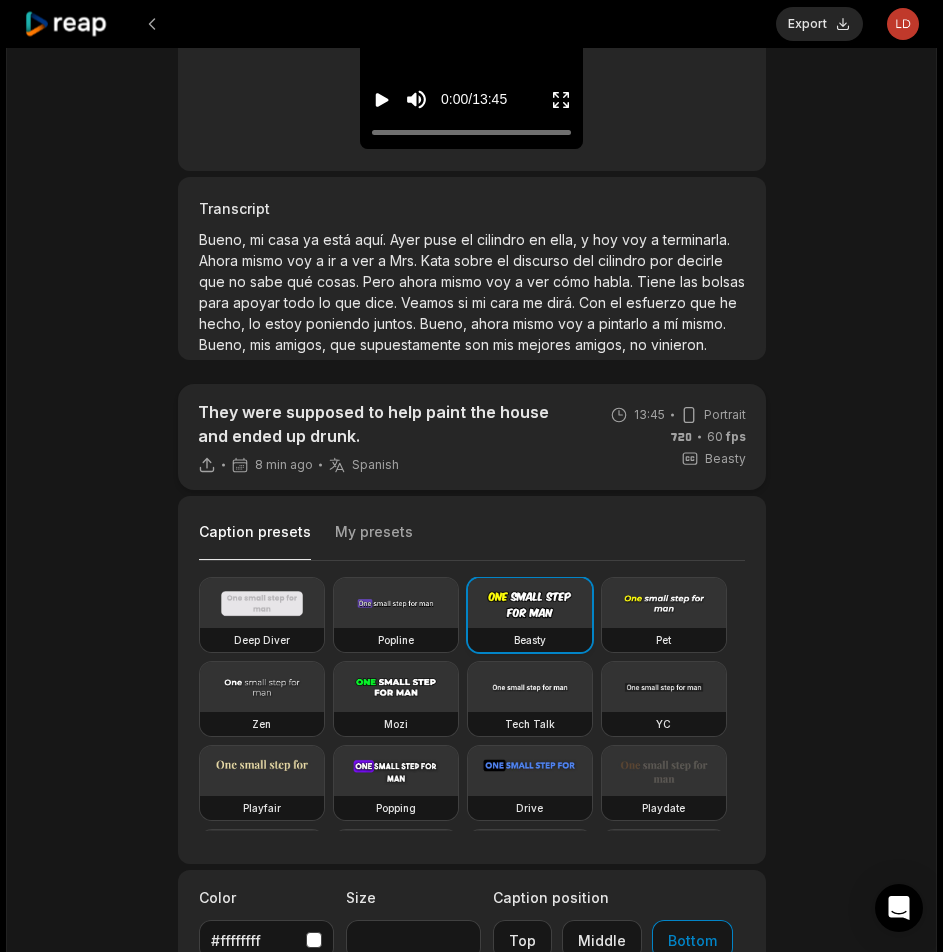 drag, startPoint x: 409, startPoint y: 701, endPoint x: 554, endPoint y: 593, distance: 180.801 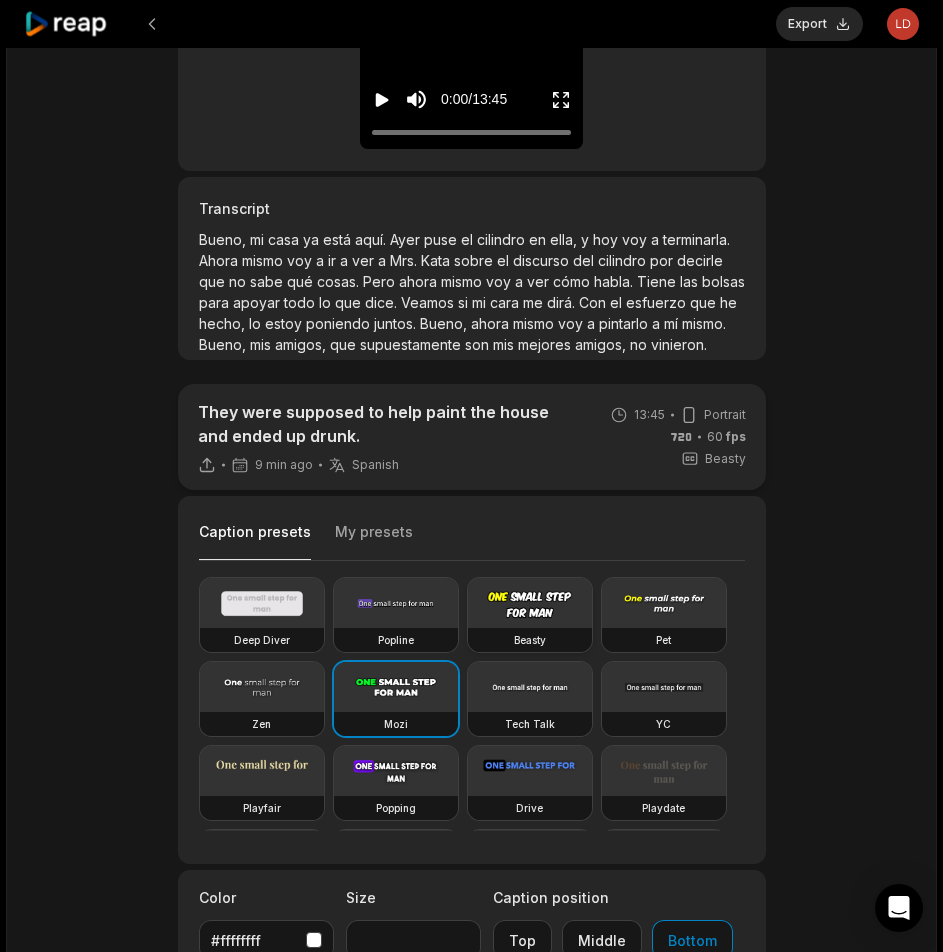 type on "**" 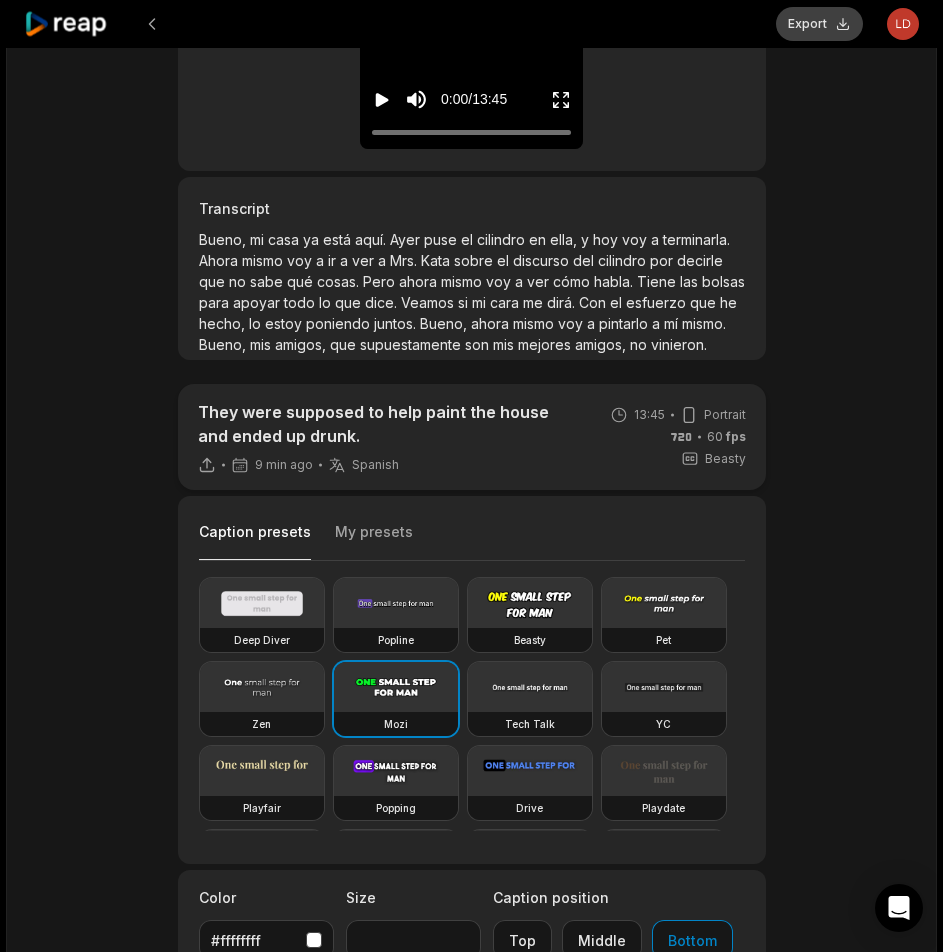 click on "Export" at bounding box center (819, 24) 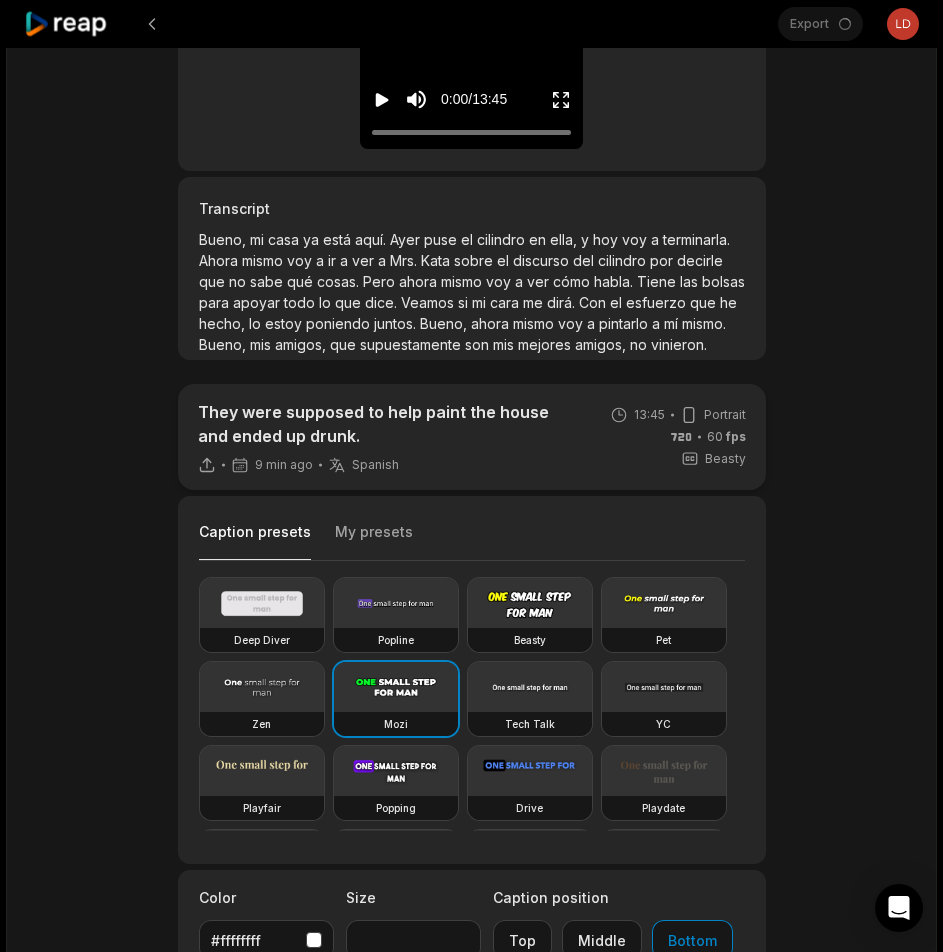 scroll, scrollTop: 0, scrollLeft: 0, axis: both 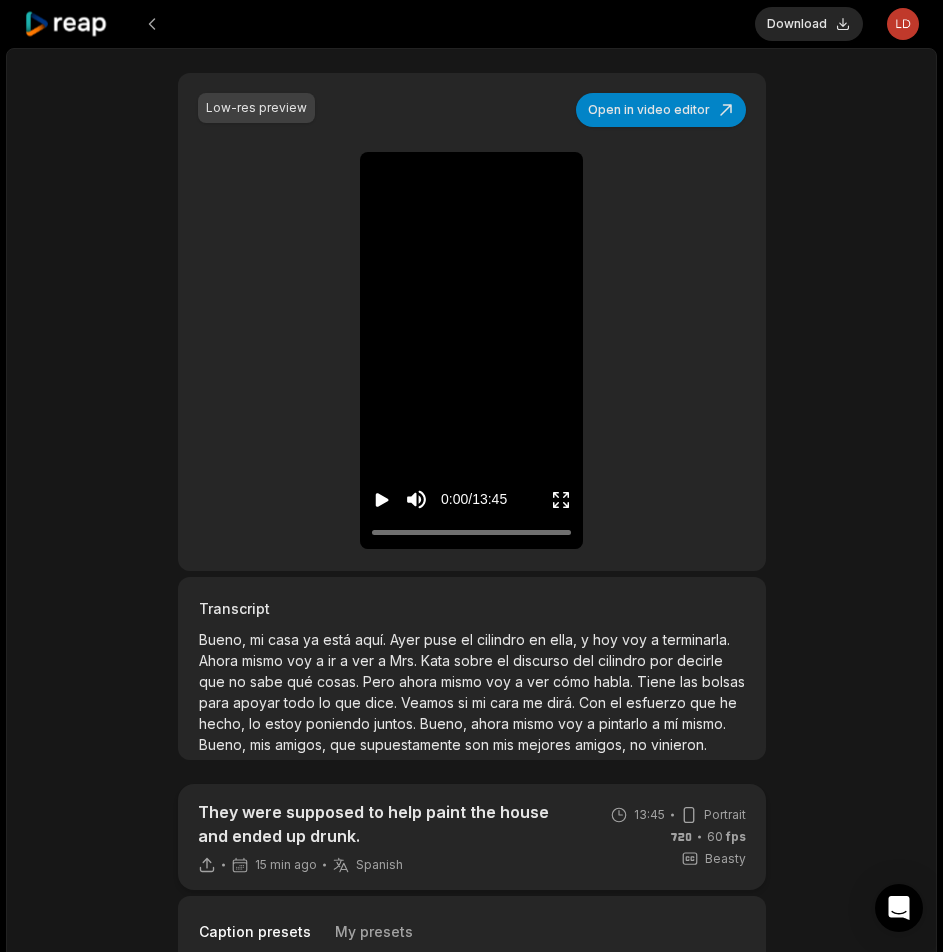 click on "Bueno, Bueno, mi mi casa casa ya ya está está aquí aquí Ayer Ayer puse puse el el cilindro cilindro en en ella, ella, y y hoy hoy voy voy a a terminarla terminarla Ahora Ahora mismo mismo voy voy a a ir ir a a ver ver a a Mrs [NAME] [NAME] sobre sobre el el discurso discurso del del cilindro cilindro por por decirle decirle que que no no sabe sabe qué qué cosas cosas Pero Pero ahora ahora mismo mismo voy voy a a ver ver cómo cómo habla habla" at bounding box center [471, 815] 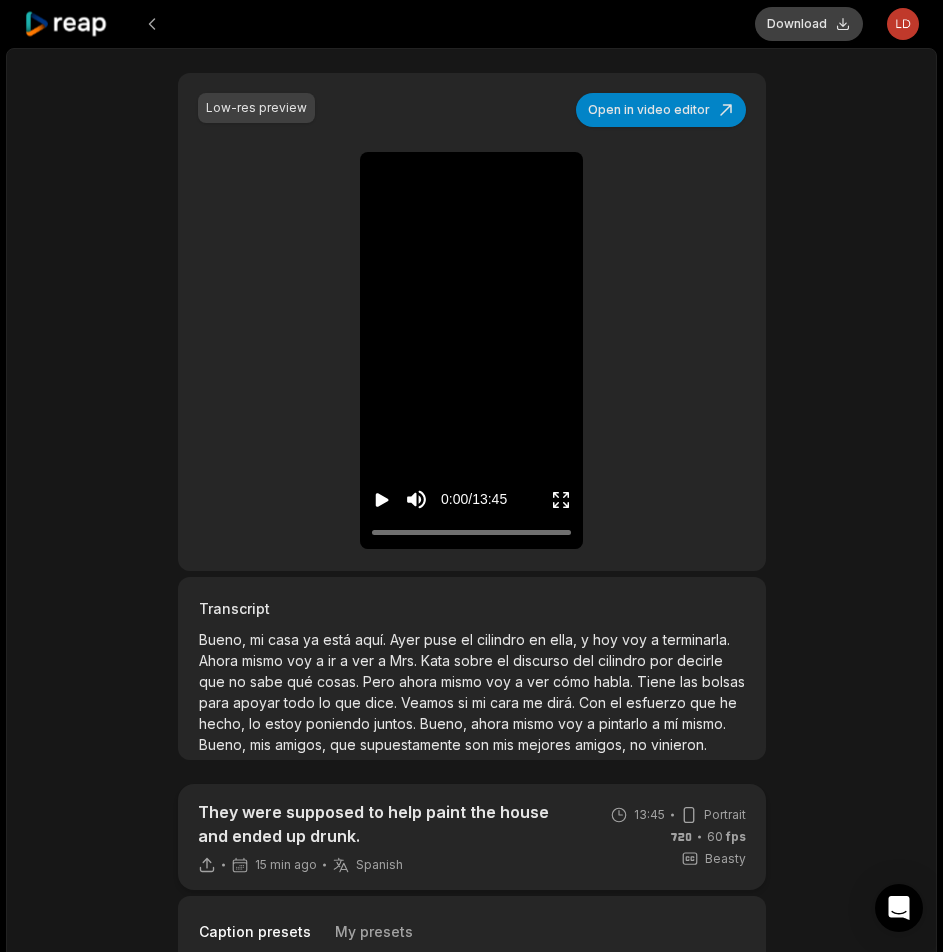 click on "Download" at bounding box center [809, 24] 